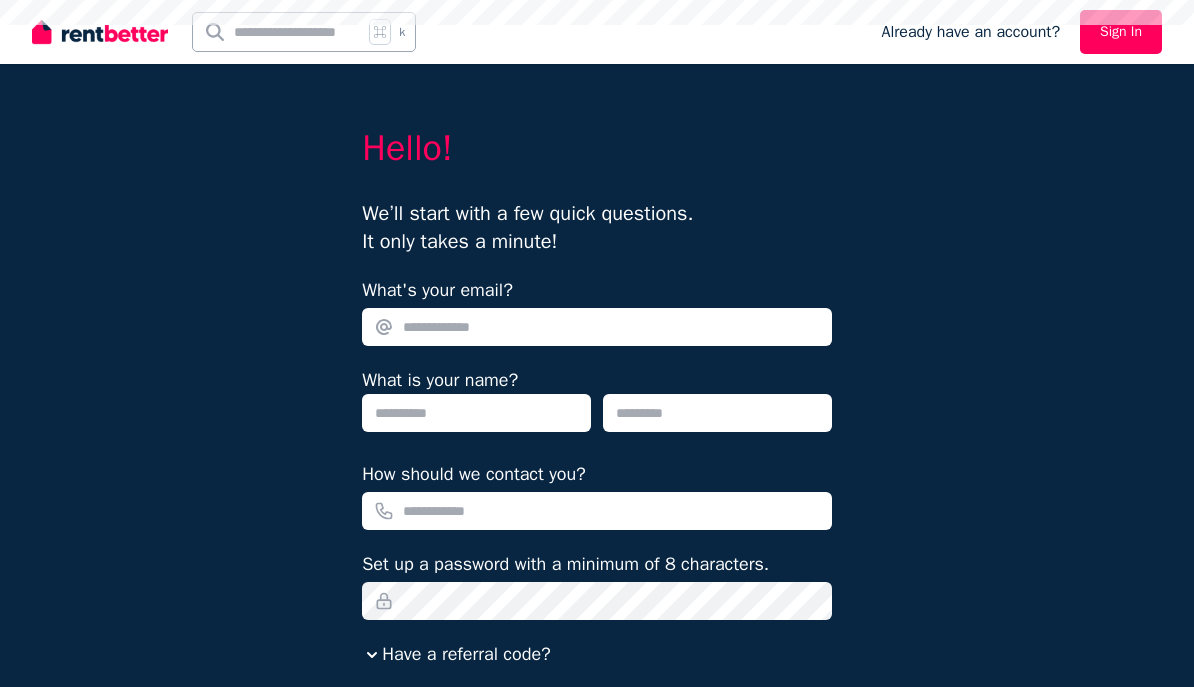 scroll, scrollTop: 0, scrollLeft: 0, axis: both 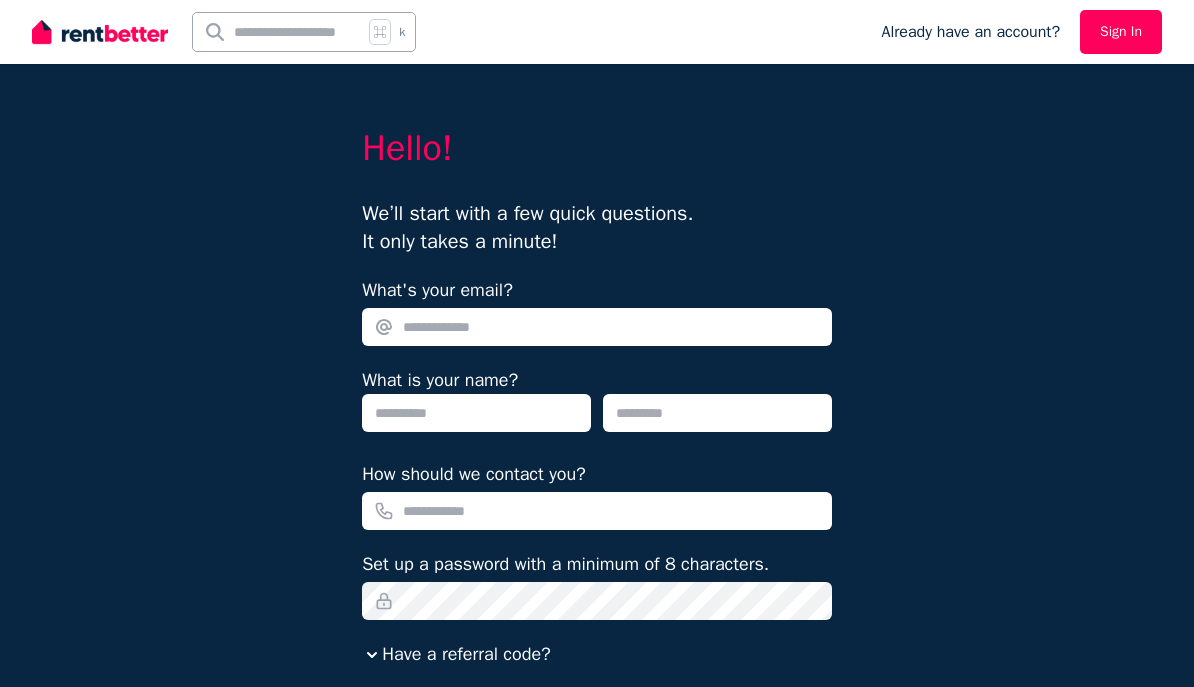 click on "What's your email?" at bounding box center [597, 327] 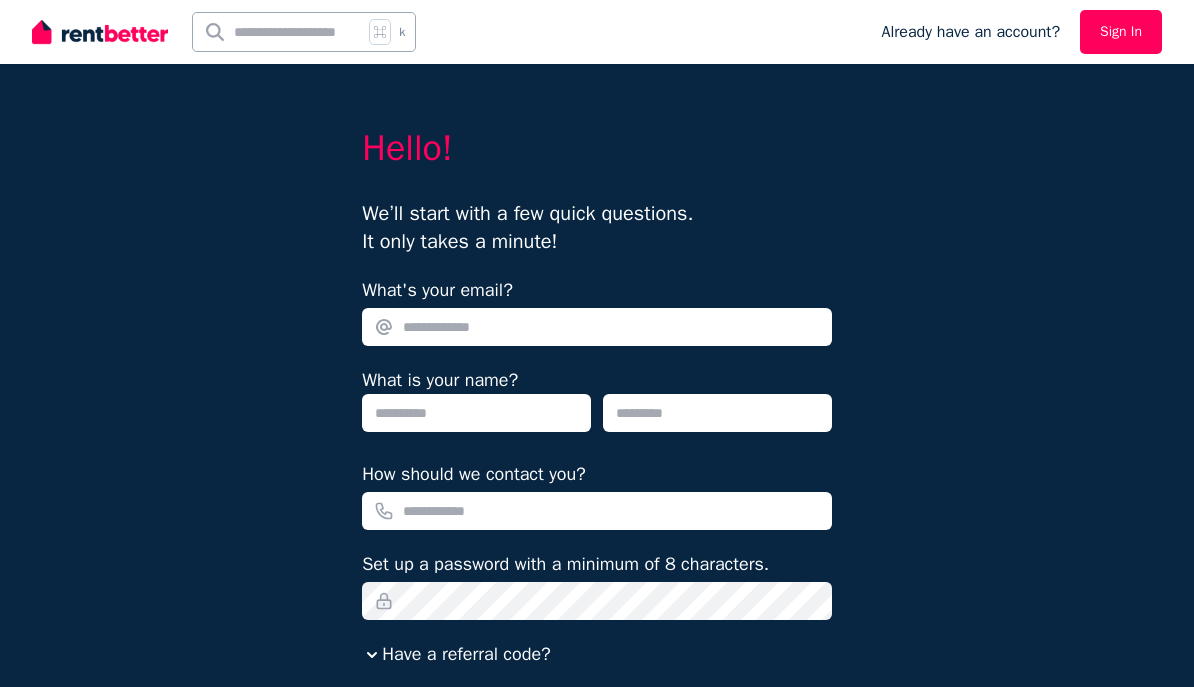type on "**********" 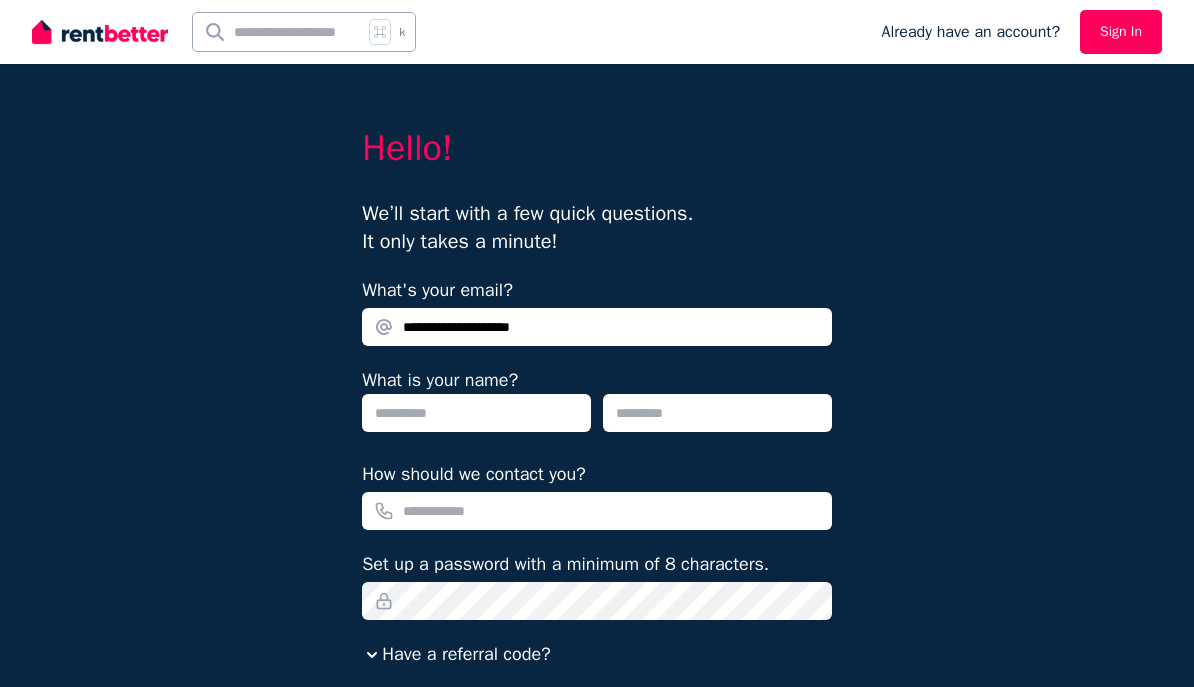 type on "******" 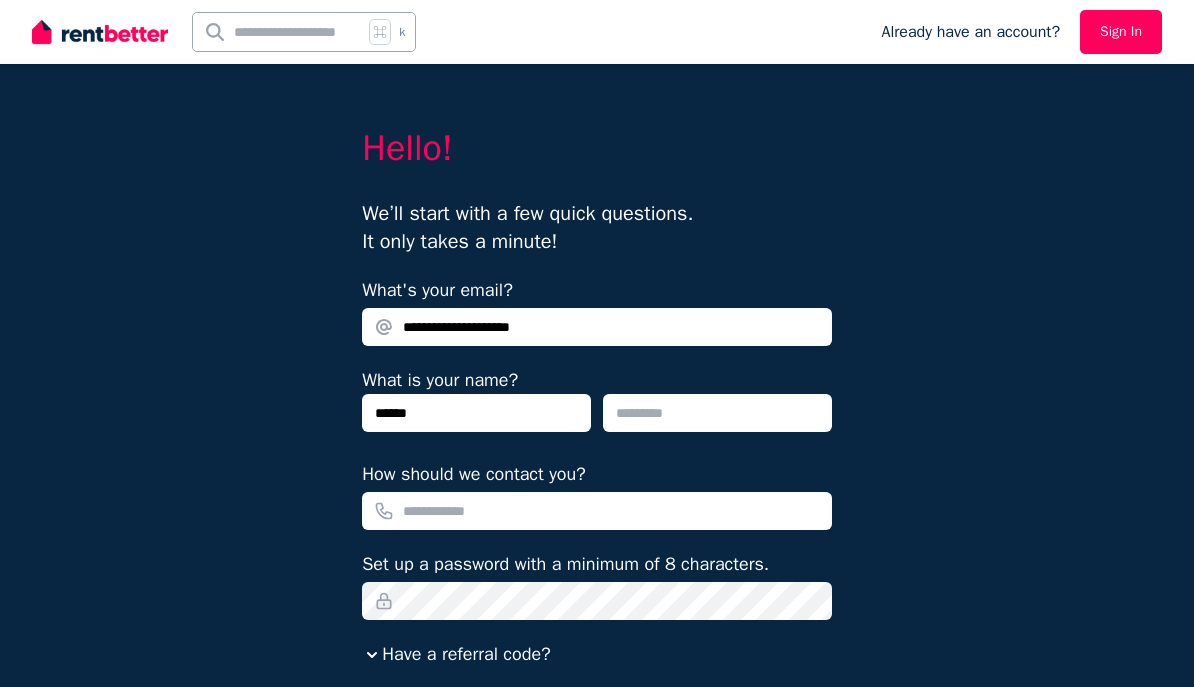 type on "*******" 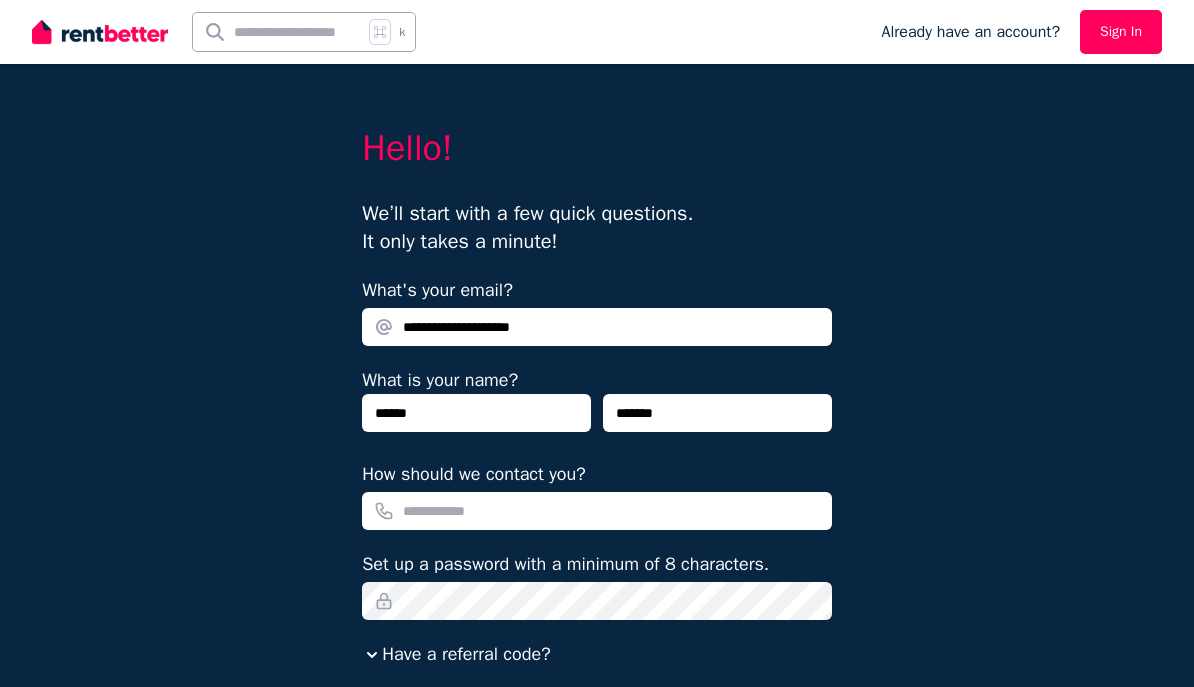 type on "**********" 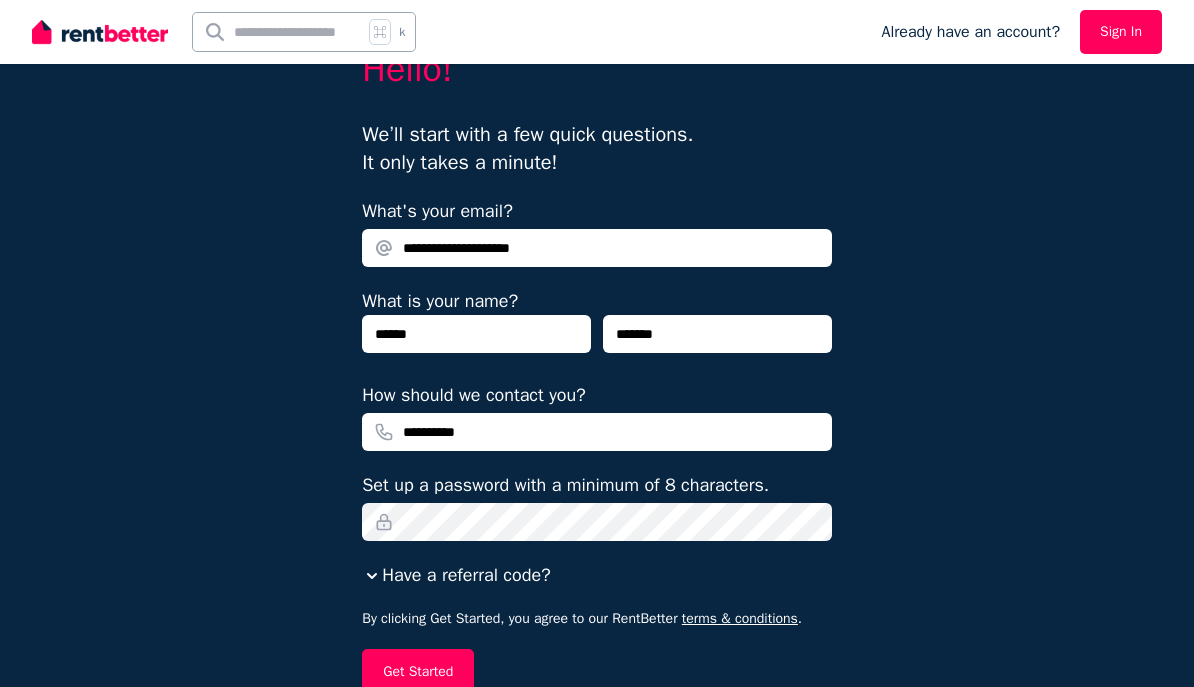 scroll, scrollTop: 84, scrollLeft: 0, axis: vertical 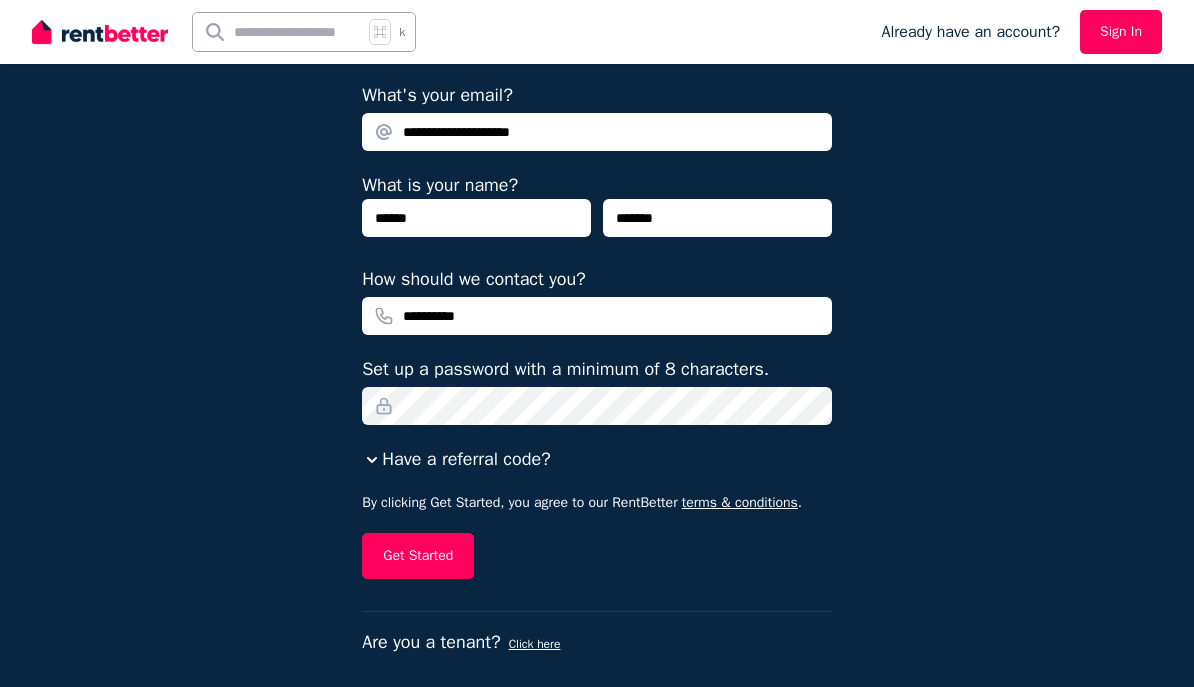 click on "**********" at bounding box center [597, 254] 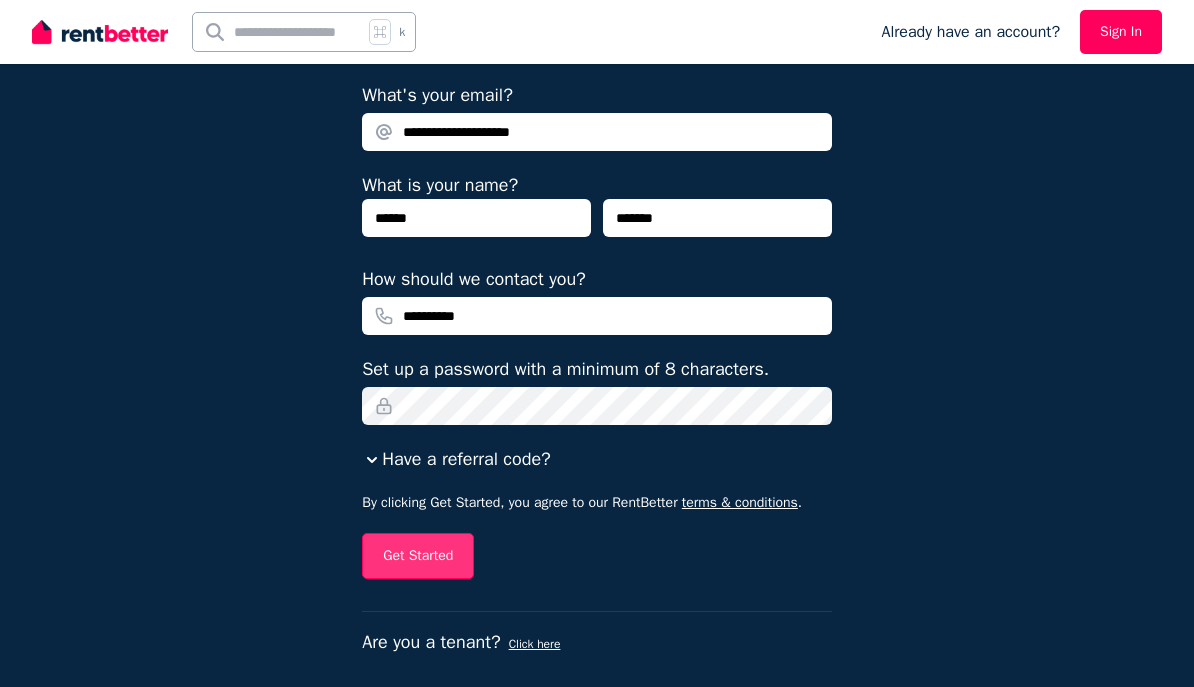 click on "Get Started" at bounding box center (418, 556) 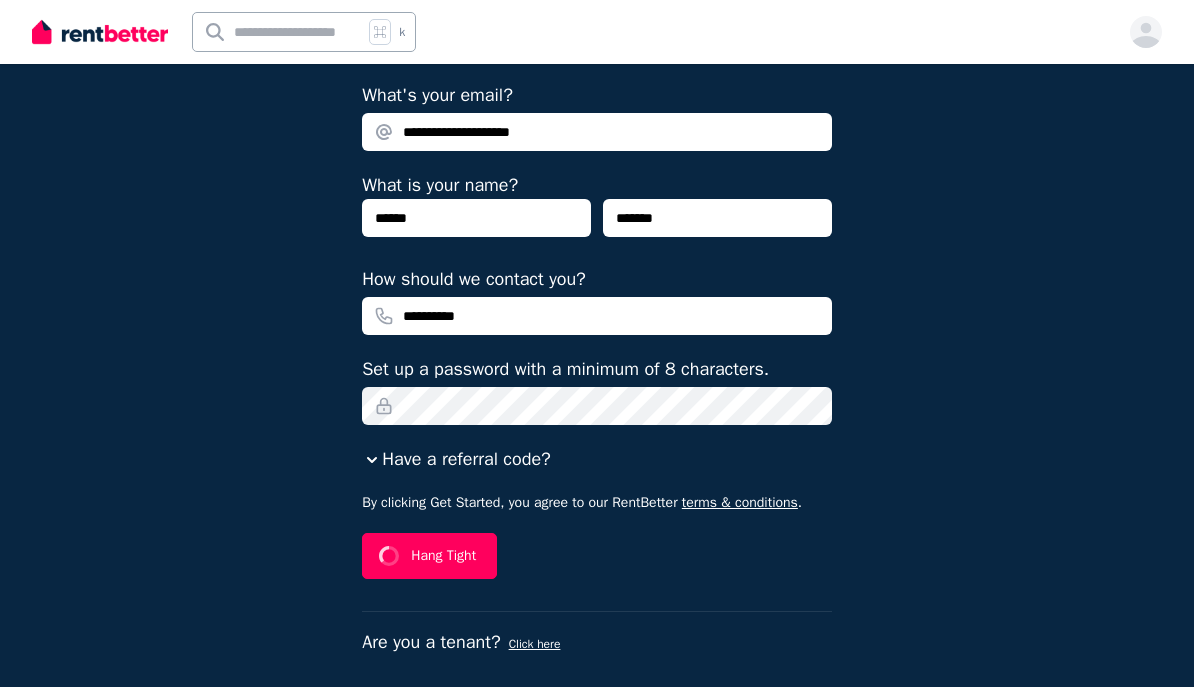 scroll, scrollTop: 0, scrollLeft: 0, axis: both 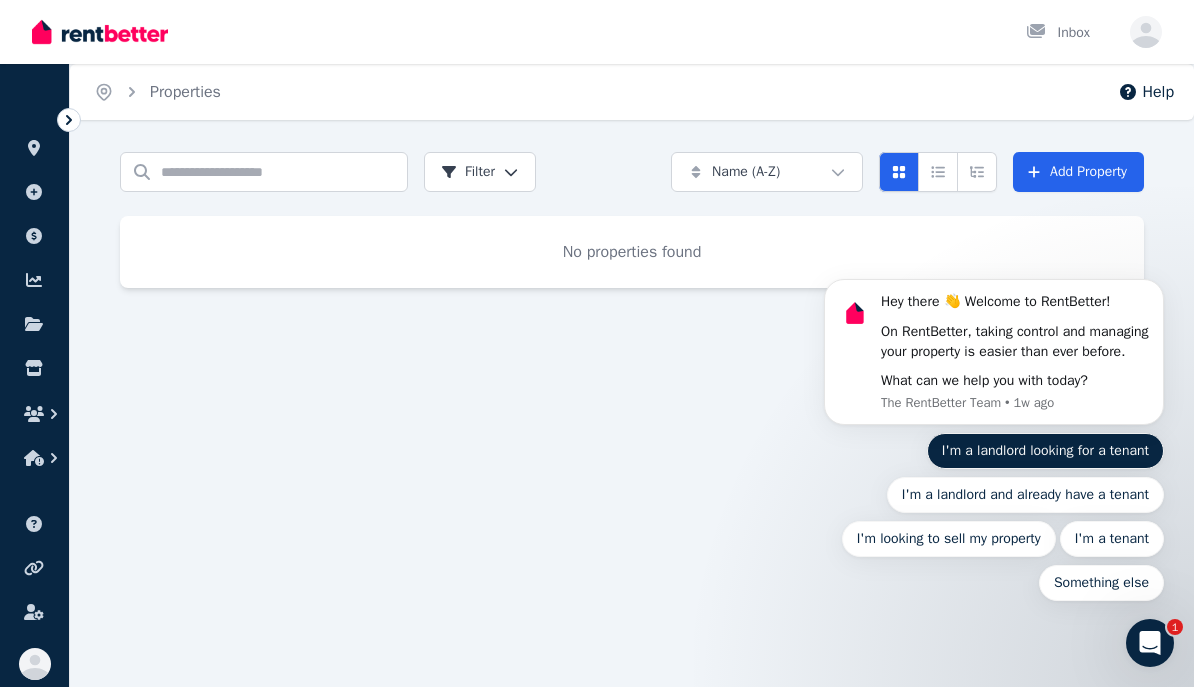 click on "I'm a landlord looking for a tenant" at bounding box center [1045, 451] 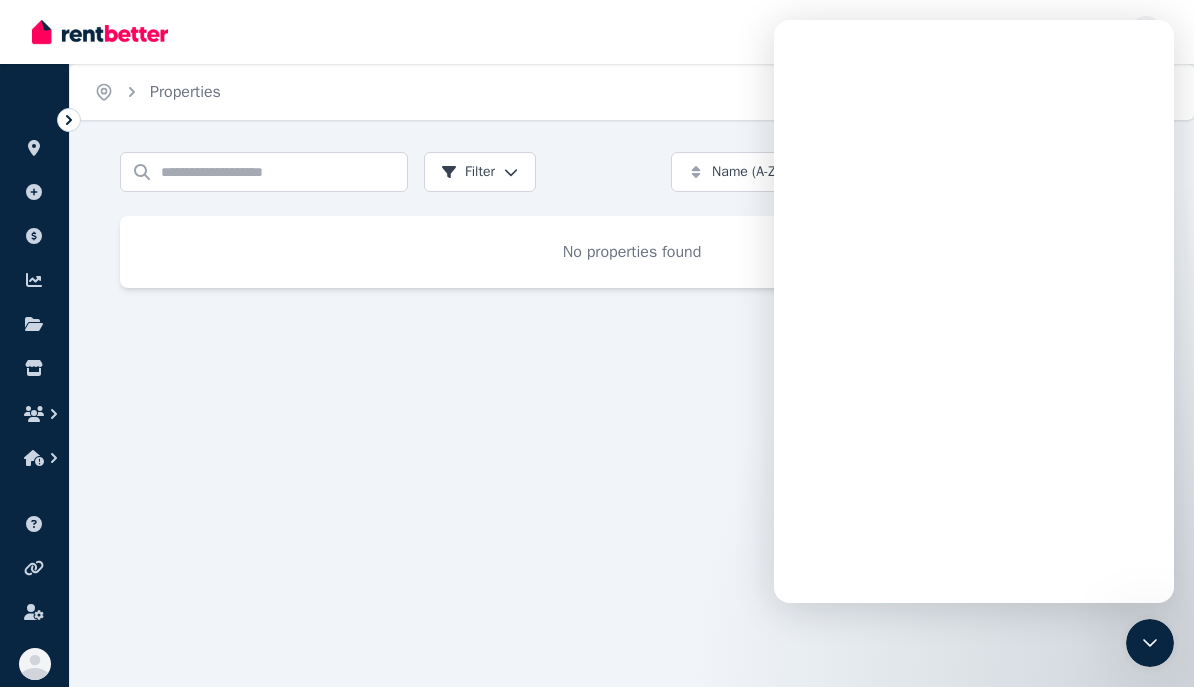 scroll, scrollTop: 0, scrollLeft: 0, axis: both 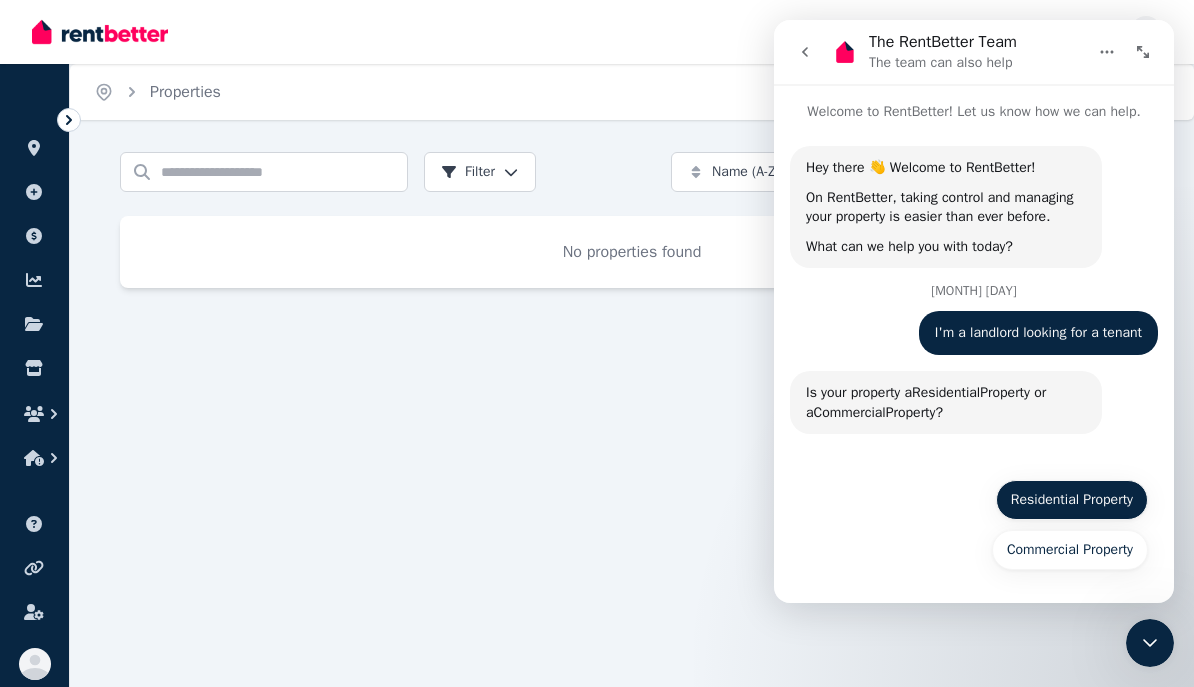 click on "Residential Property" at bounding box center [1072, 500] 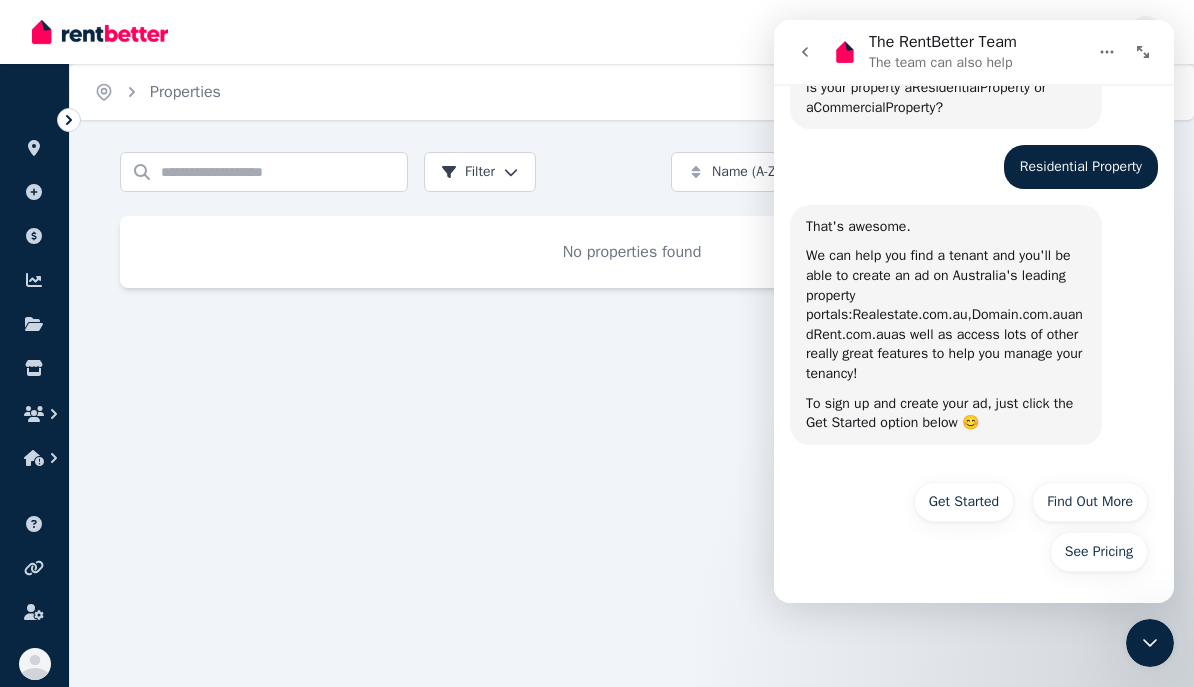 scroll, scrollTop: 306, scrollLeft: 0, axis: vertical 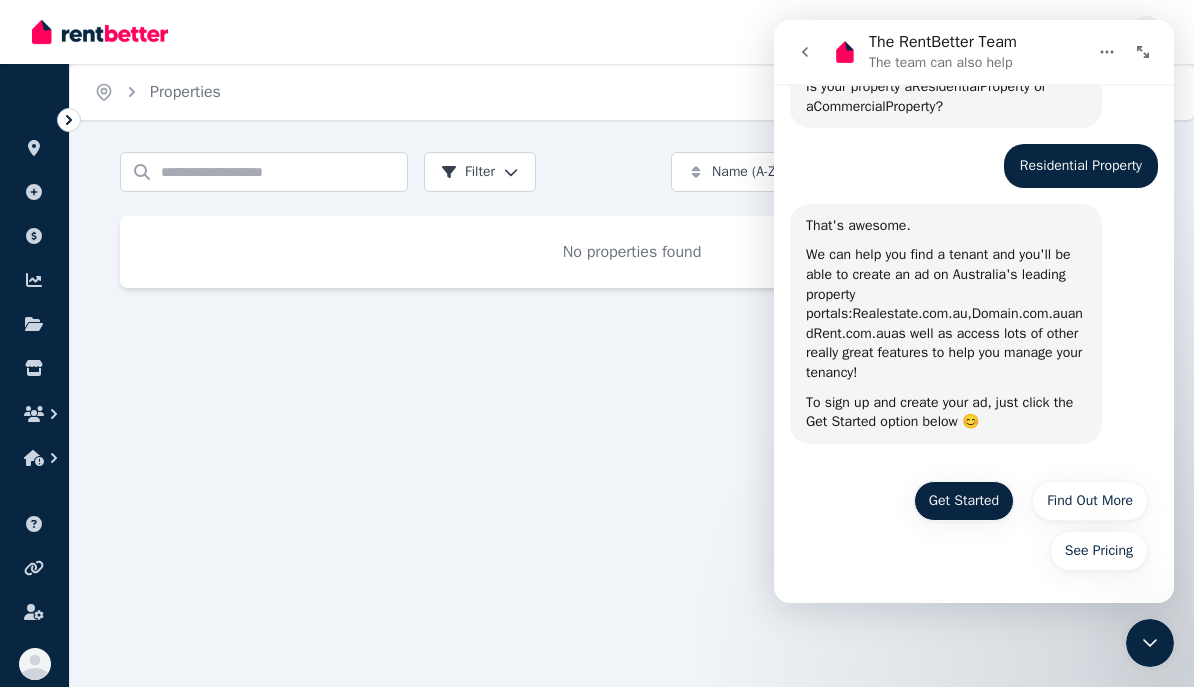 click on "Get Started" at bounding box center [964, 501] 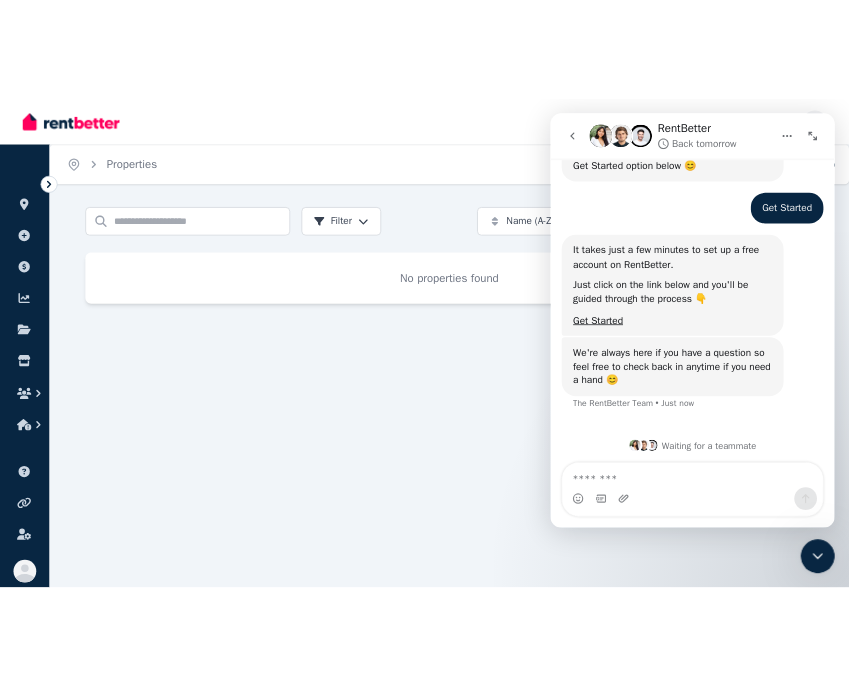scroll, scrollTop: 638, scrollLeft: 0, axis: vertical 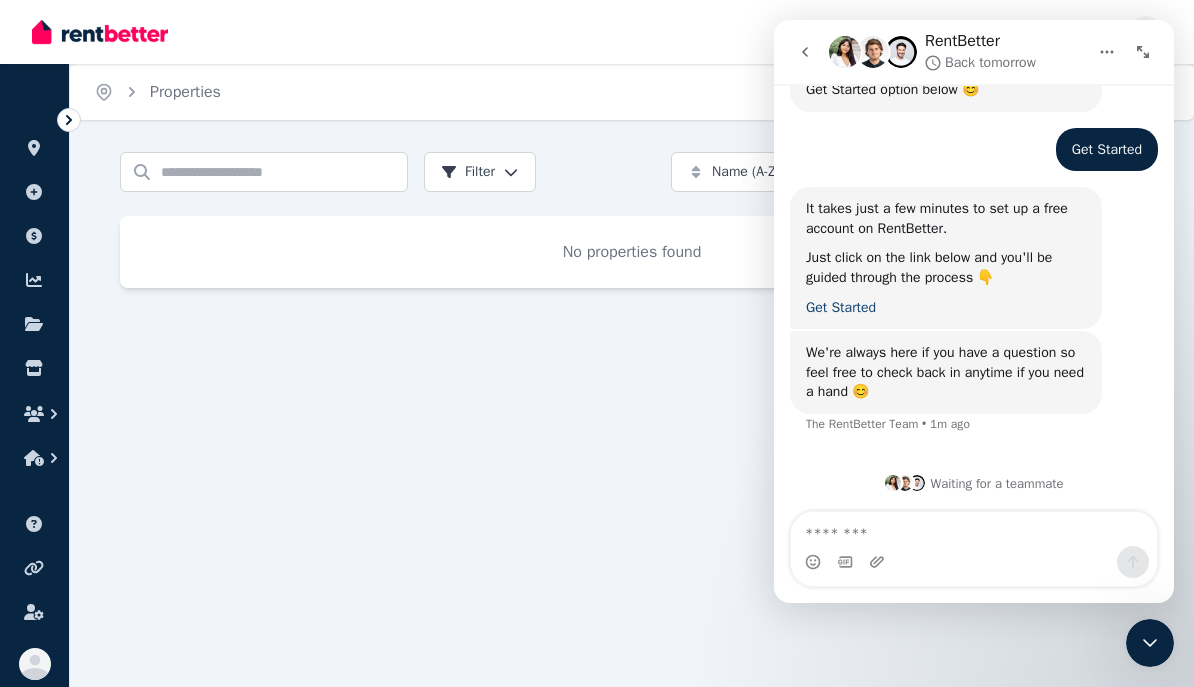 click on "Get Started" at bounding box center (841, 307) 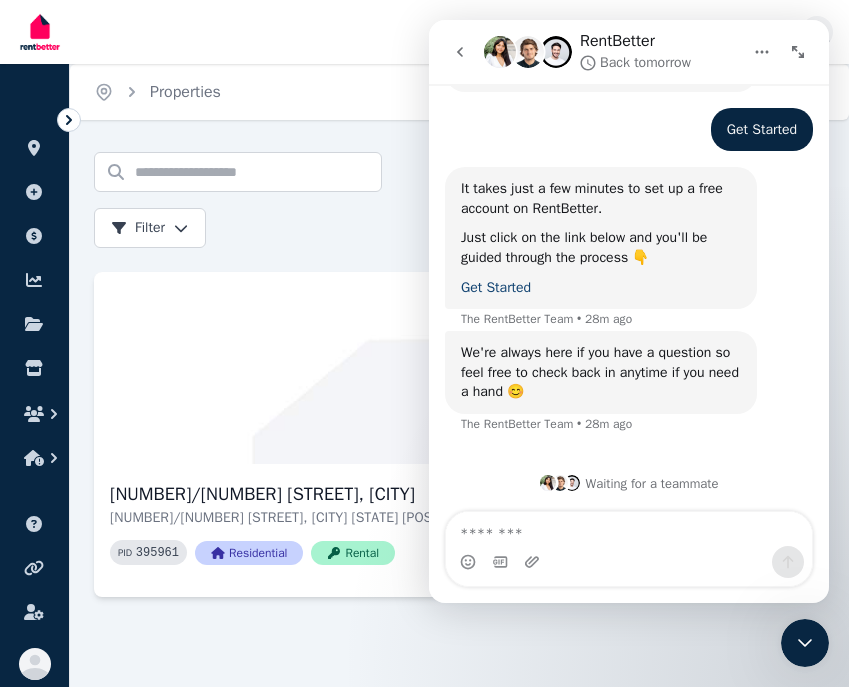 scroll, scrollTop: 658, scrollLeft: 0, axis: vertical 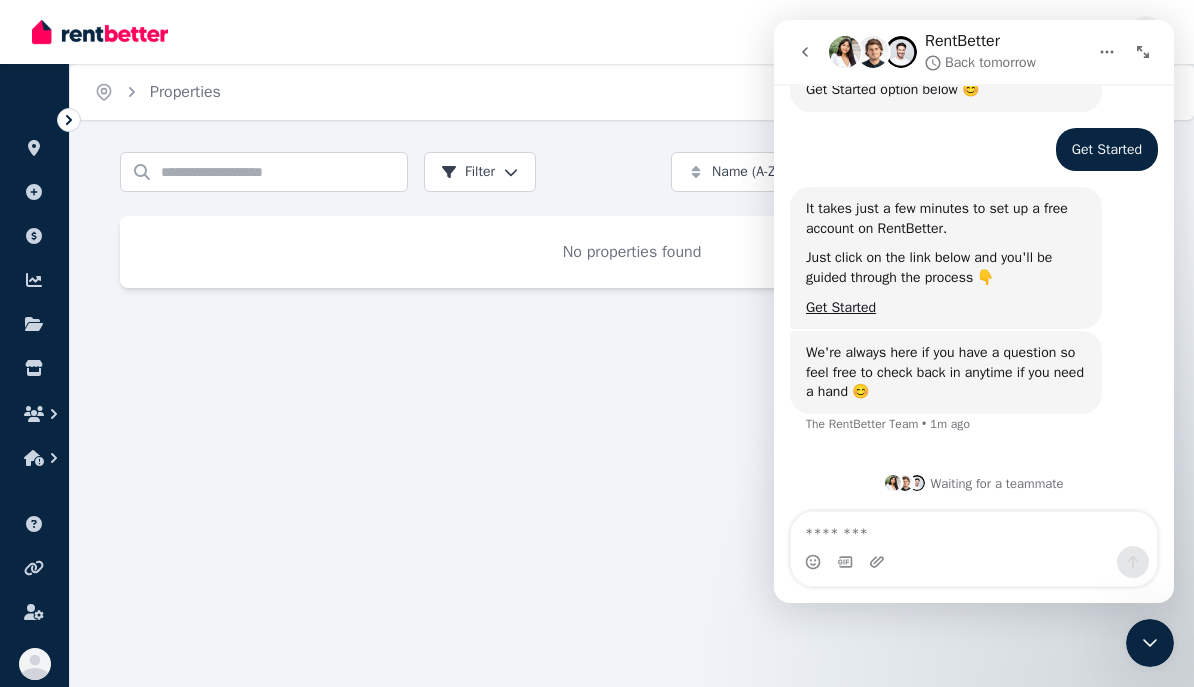 click 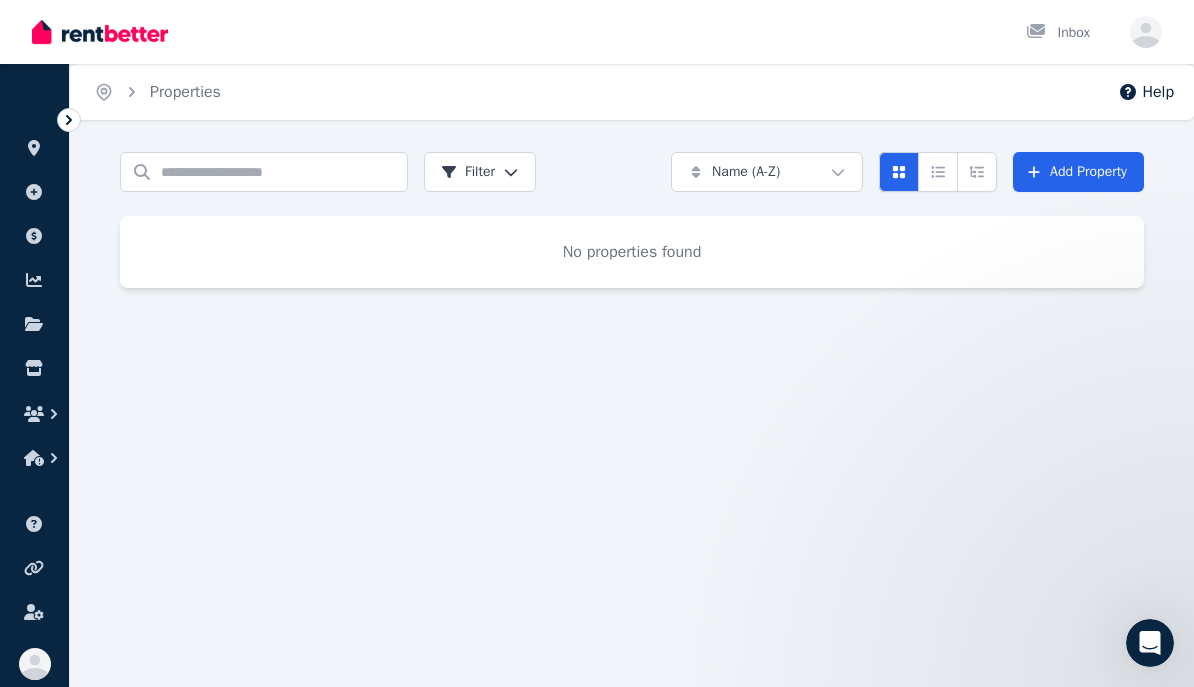 scroll, scrollTop: 0, scrollLeft: 0, axis: both 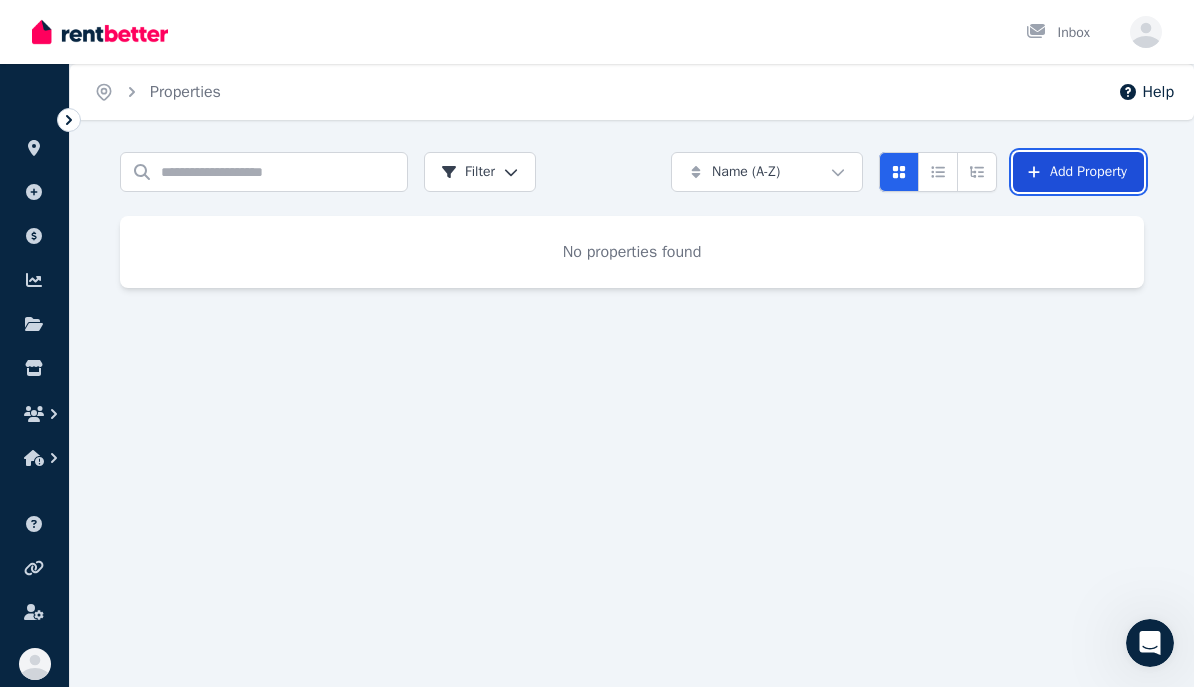 click on "Add Property" at bounding box center [1078, 172] 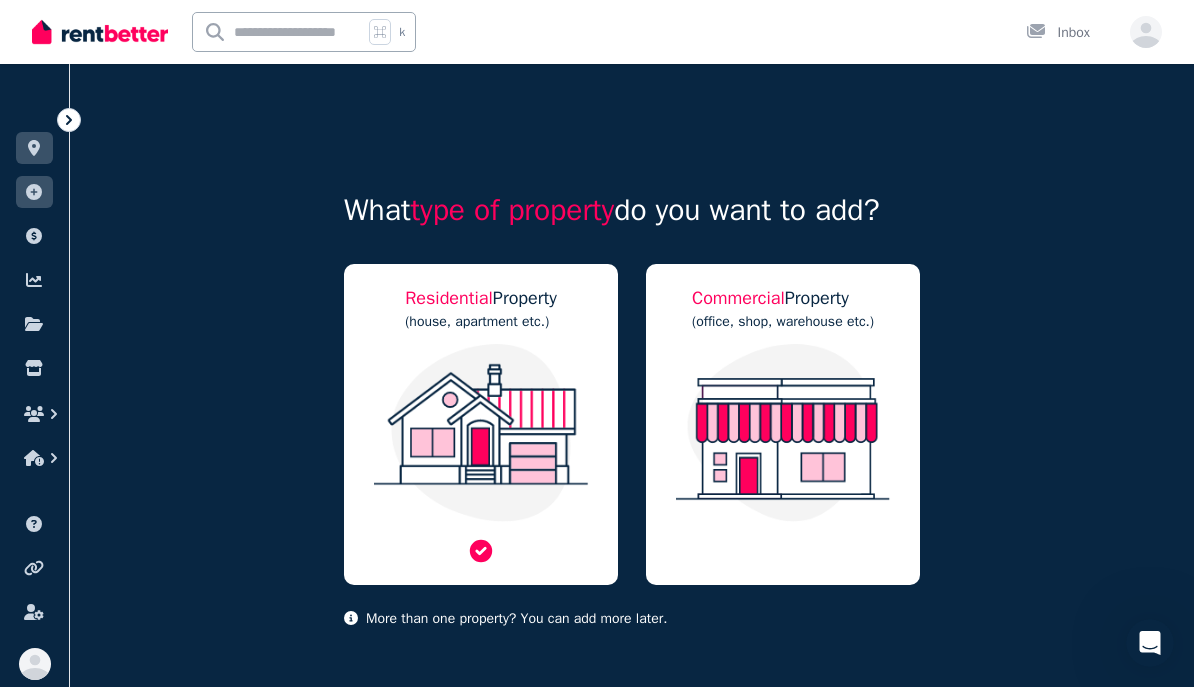 scroll, scrollTop: 41, scrollLeft: 0, axis: vertical 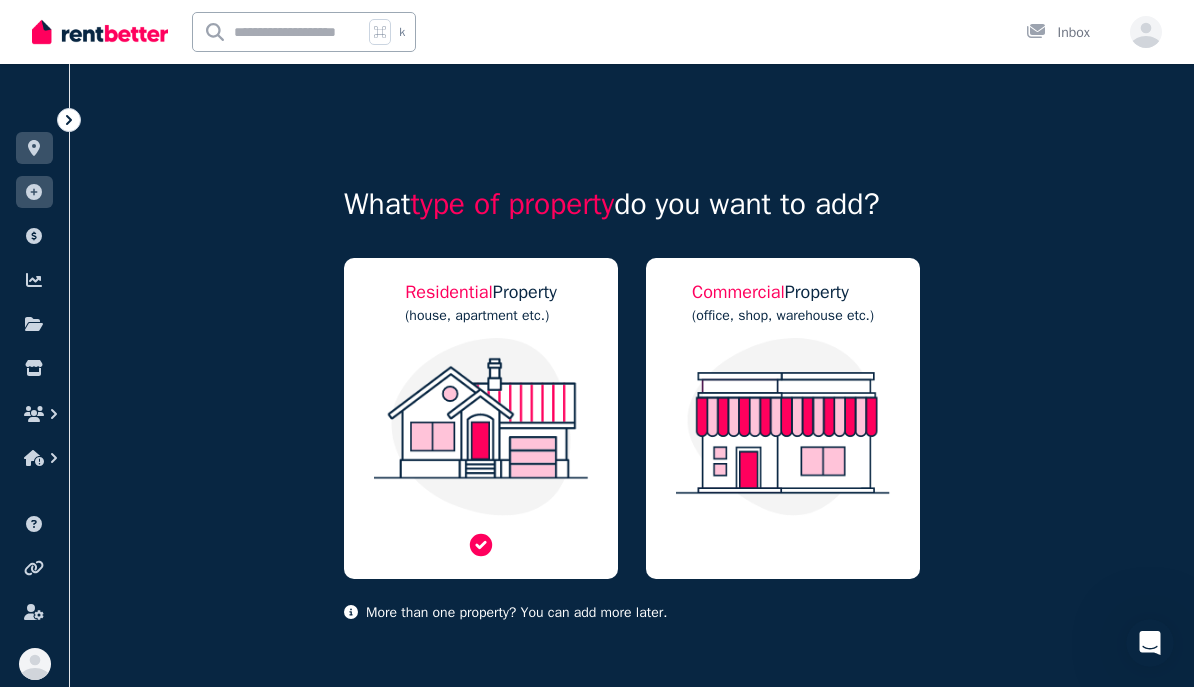 click at bounding box center [481, 427] 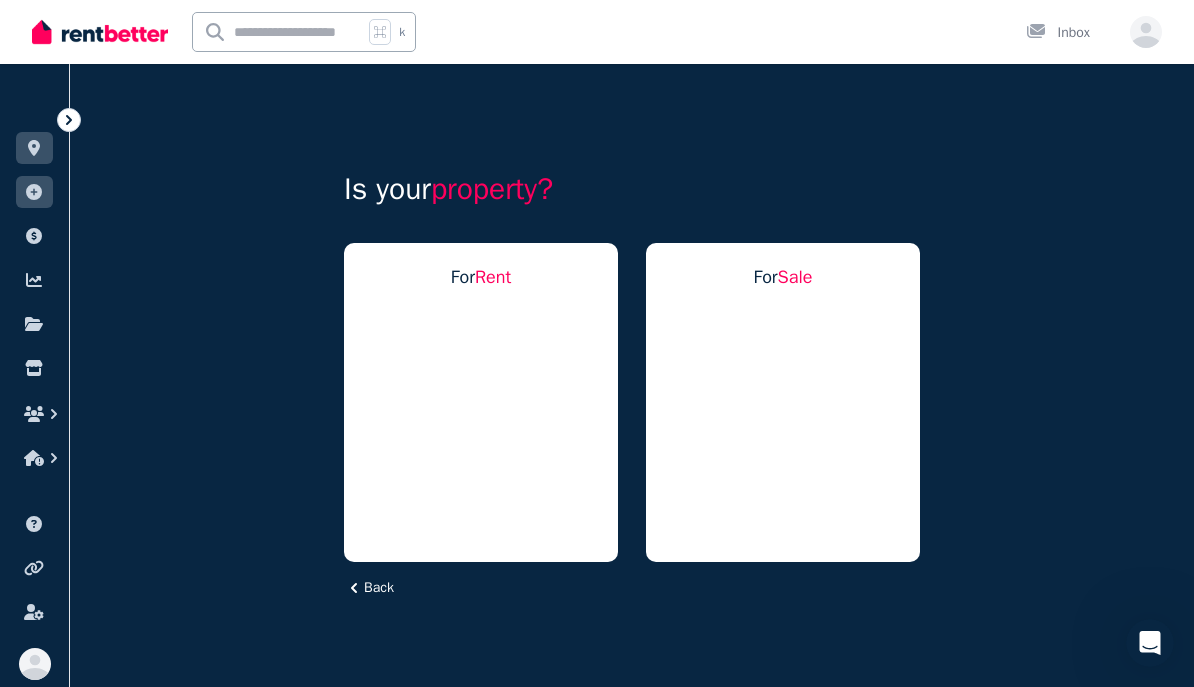 scroll, scrollTop: 0, scrollLeft: 0, axis: both 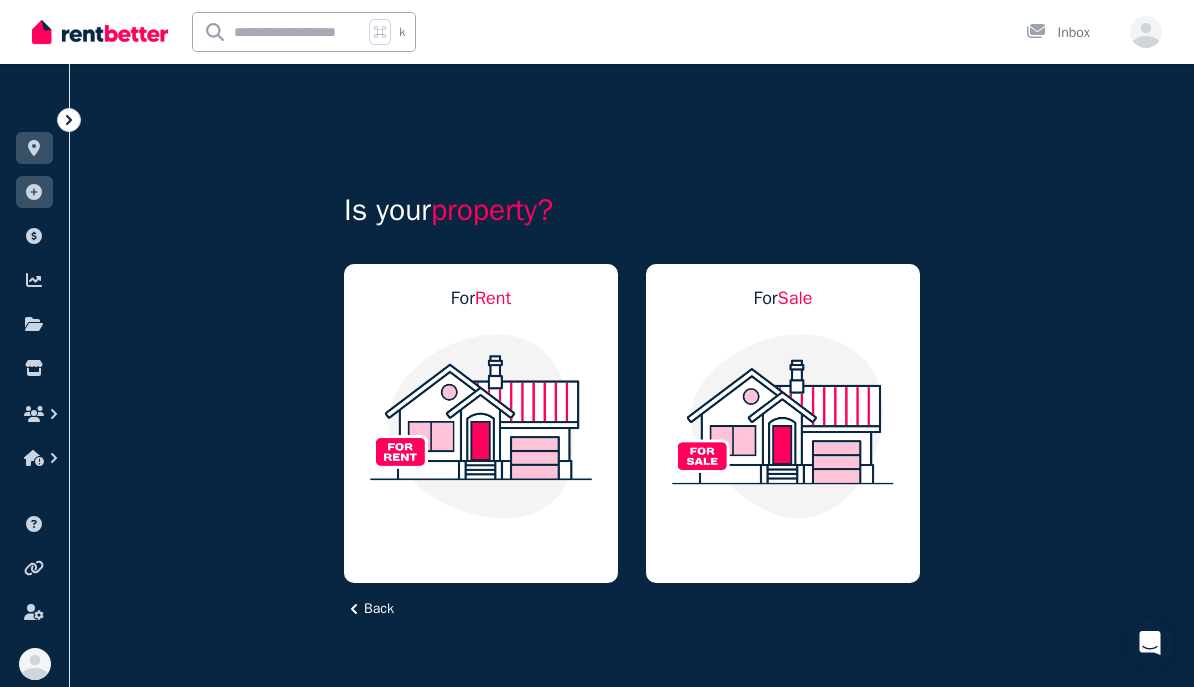 click at bounding box center (481, 426) 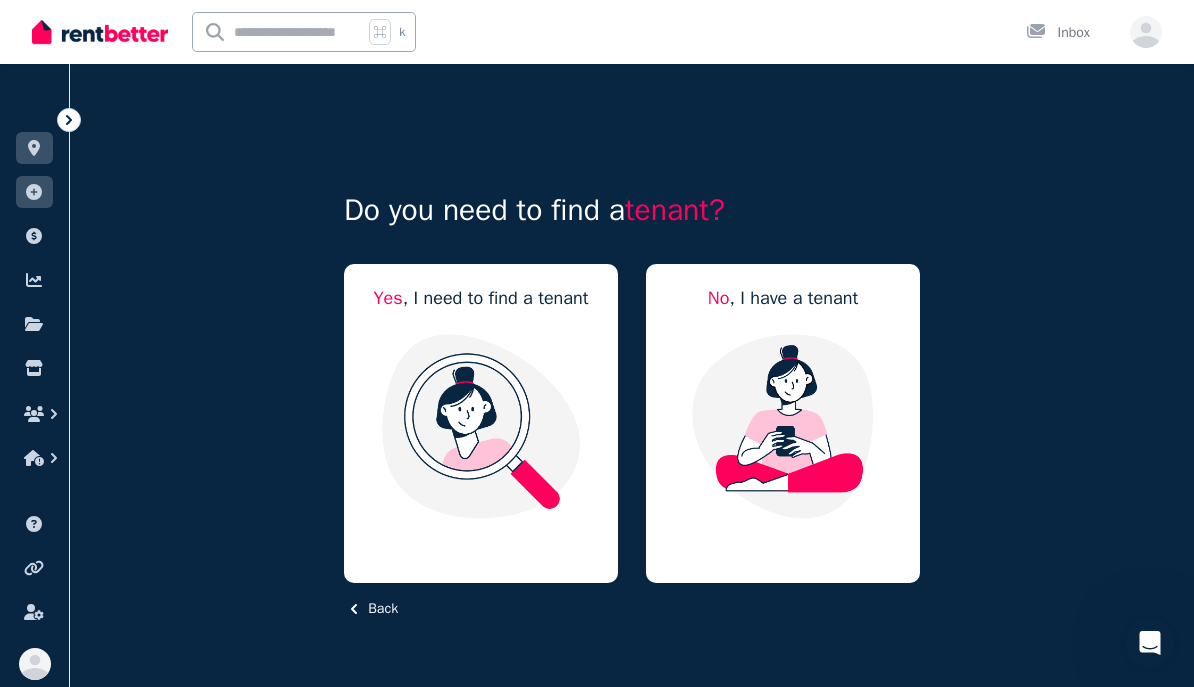 click at bounding box center [481, 426] 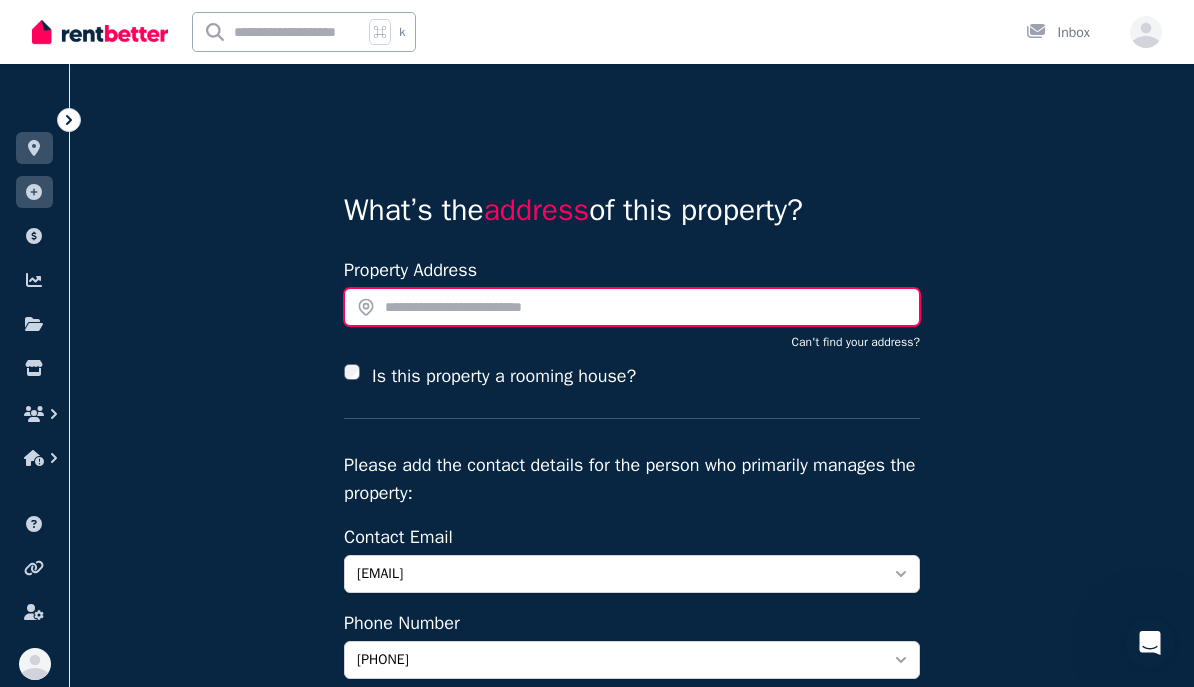 click at bounding box center [632, 307] 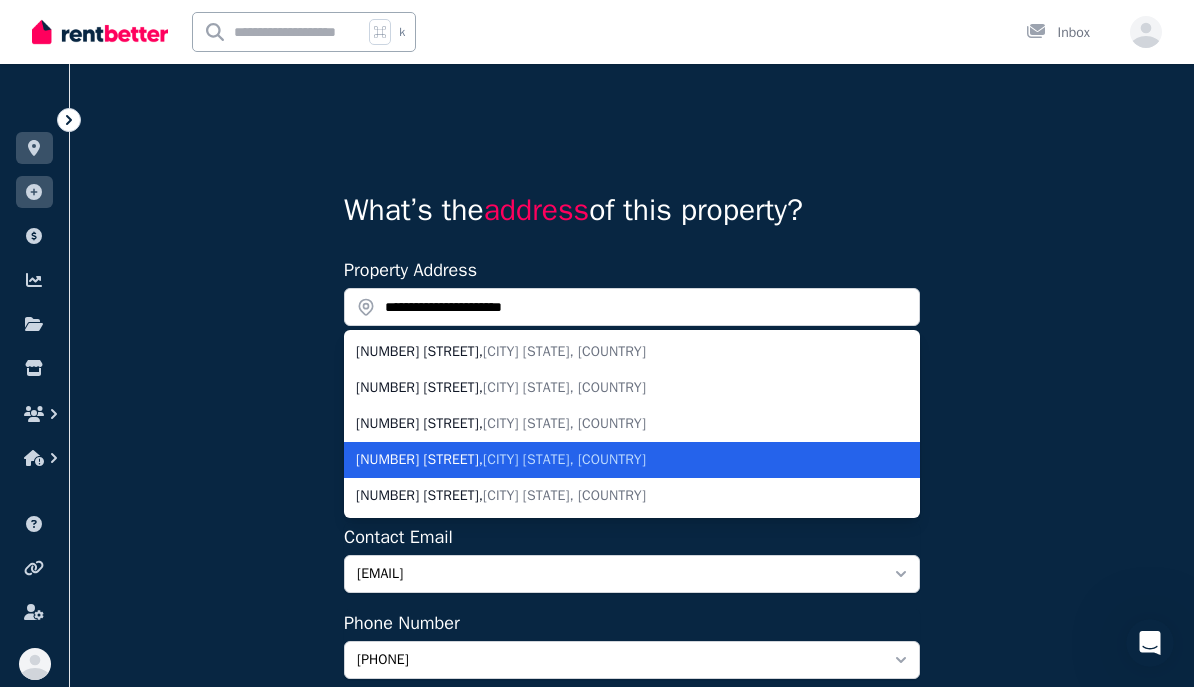 click on "13/32 Union St ,  Adelaide SA, Australia" at bounding box center [620, 460] 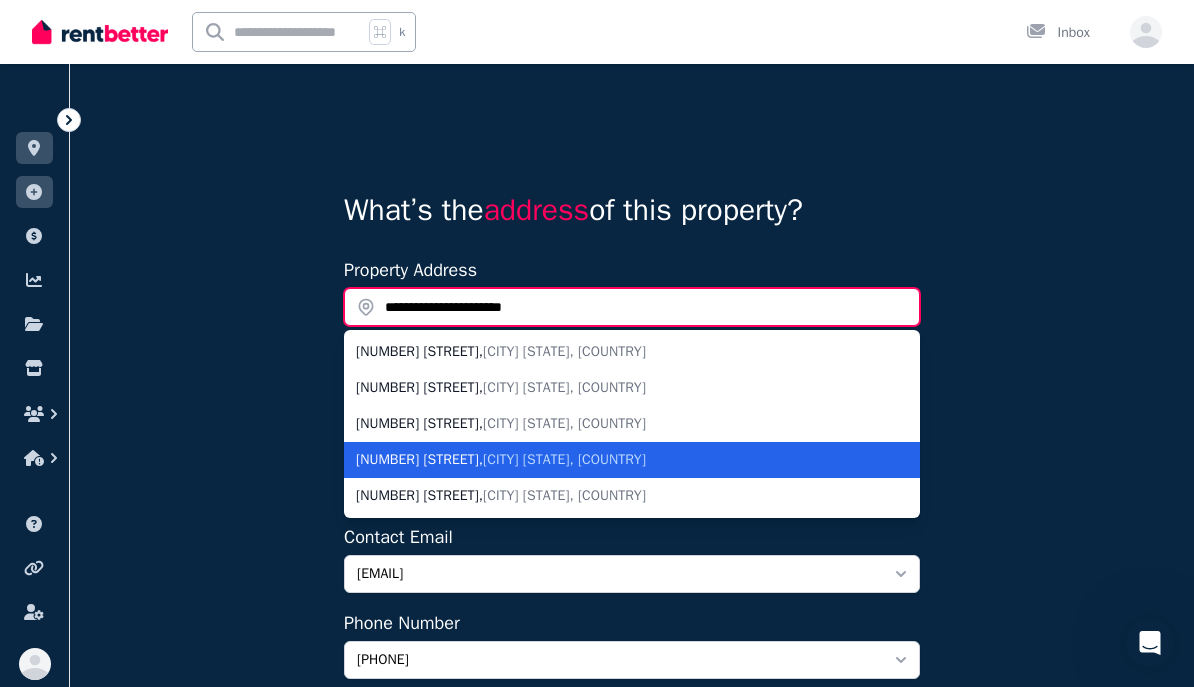 type on "**********" 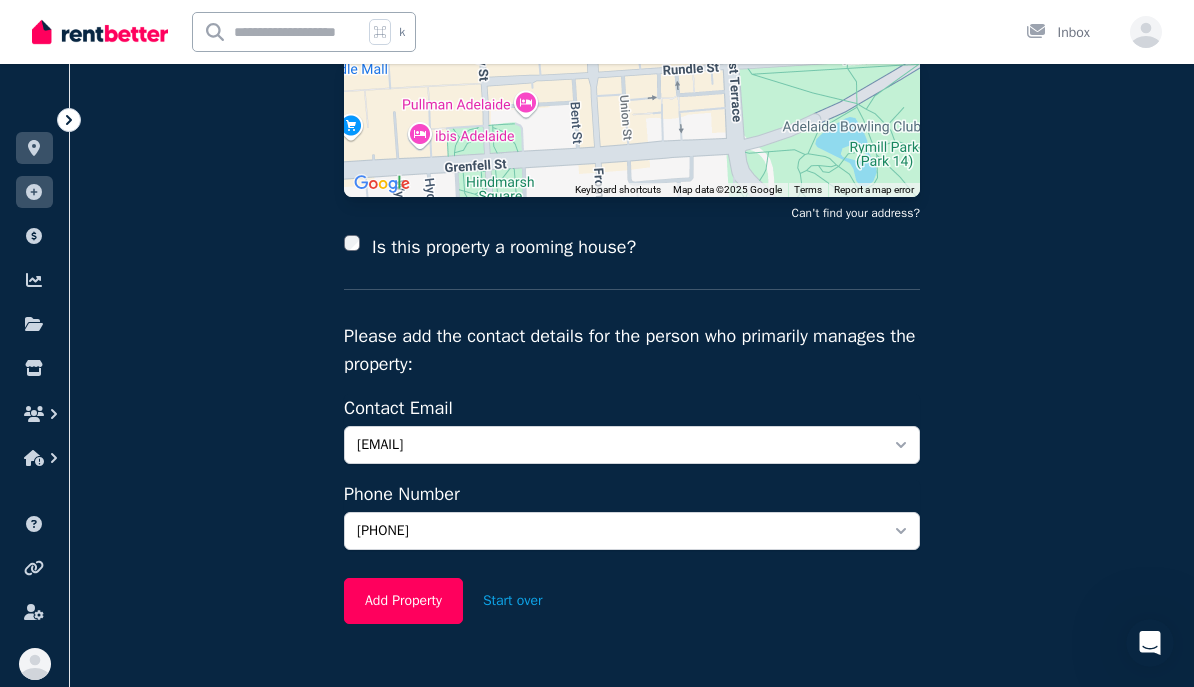 scroll, scrollTop: 350, scrollLeft: 0, axis: vertical 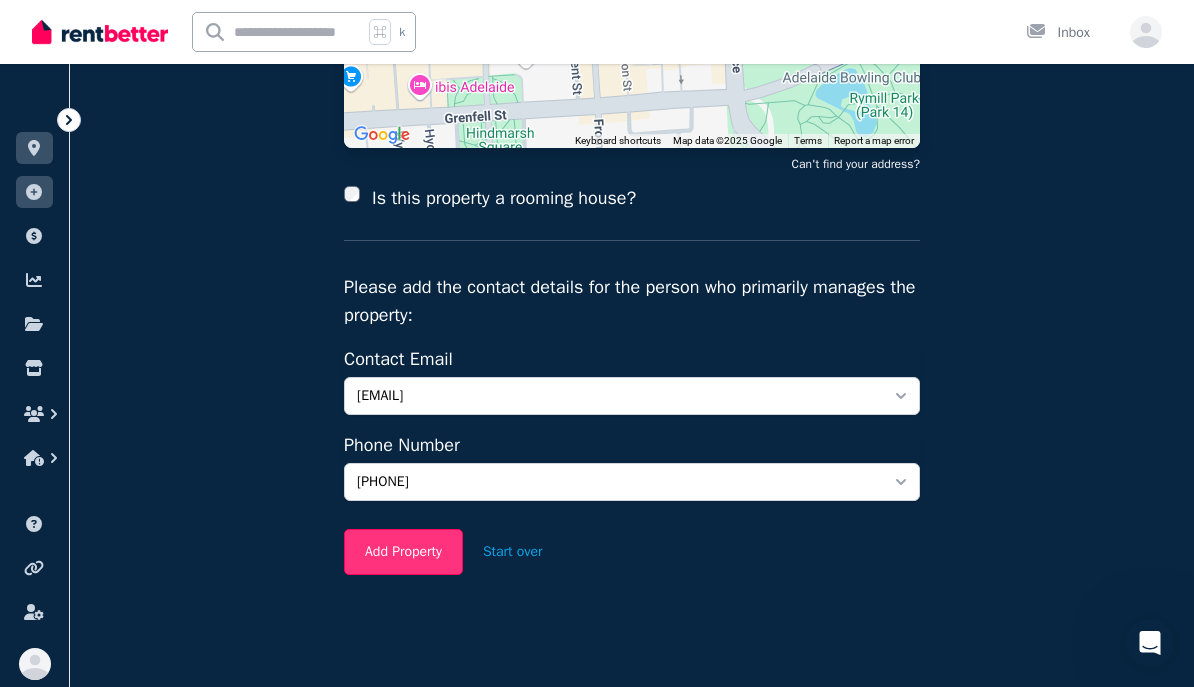 click on "Add Property" at bounding box center [403, 552] 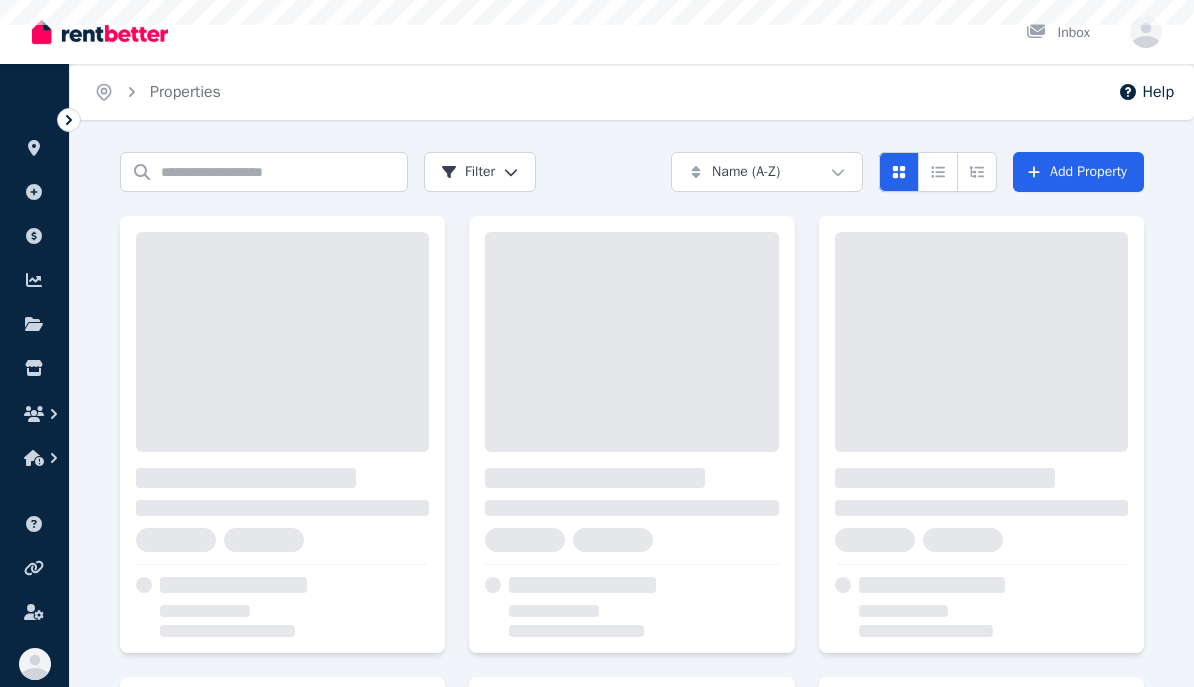 scroll, scrollTop: 0, scrollLeft: 0, axis: both 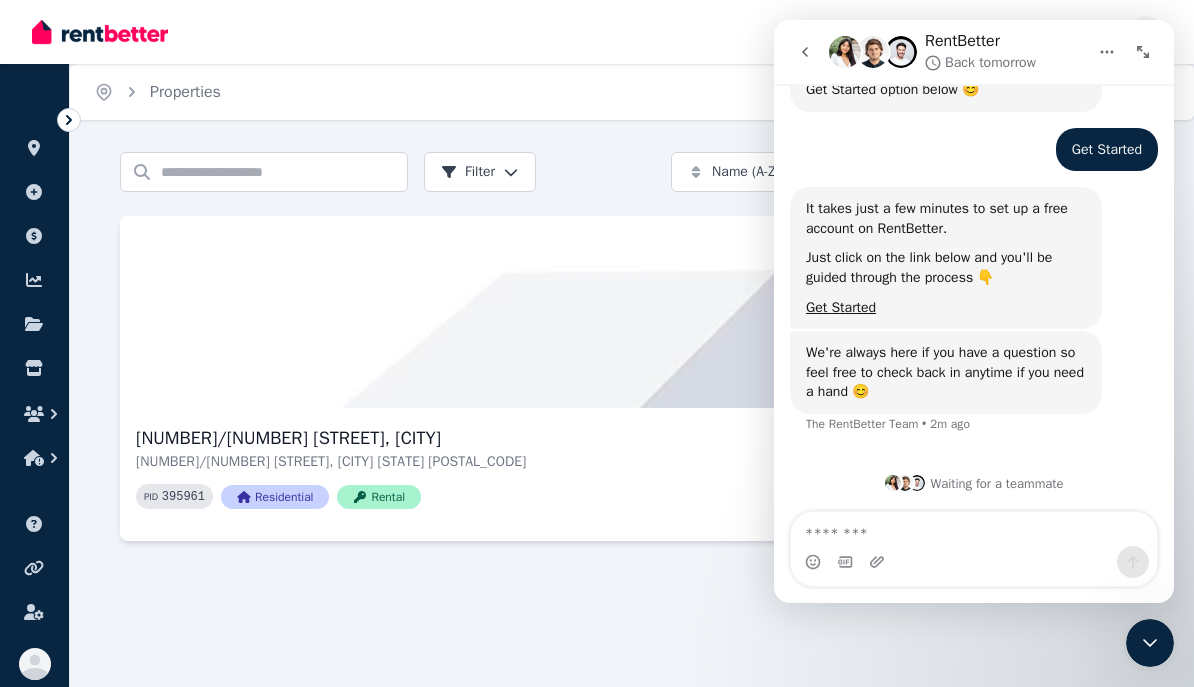 click on "Home Properties Help Search properties Filter Name (A-Z) Add Property [NUMBER]/[NUMBER] [STREET], [CITY] [NUMBER]/[NUMBER] [STREET], [CITY] [STATE] [POSTAL_CODE] PID   395961 Residential Rental" at bounding box center [597, 343] 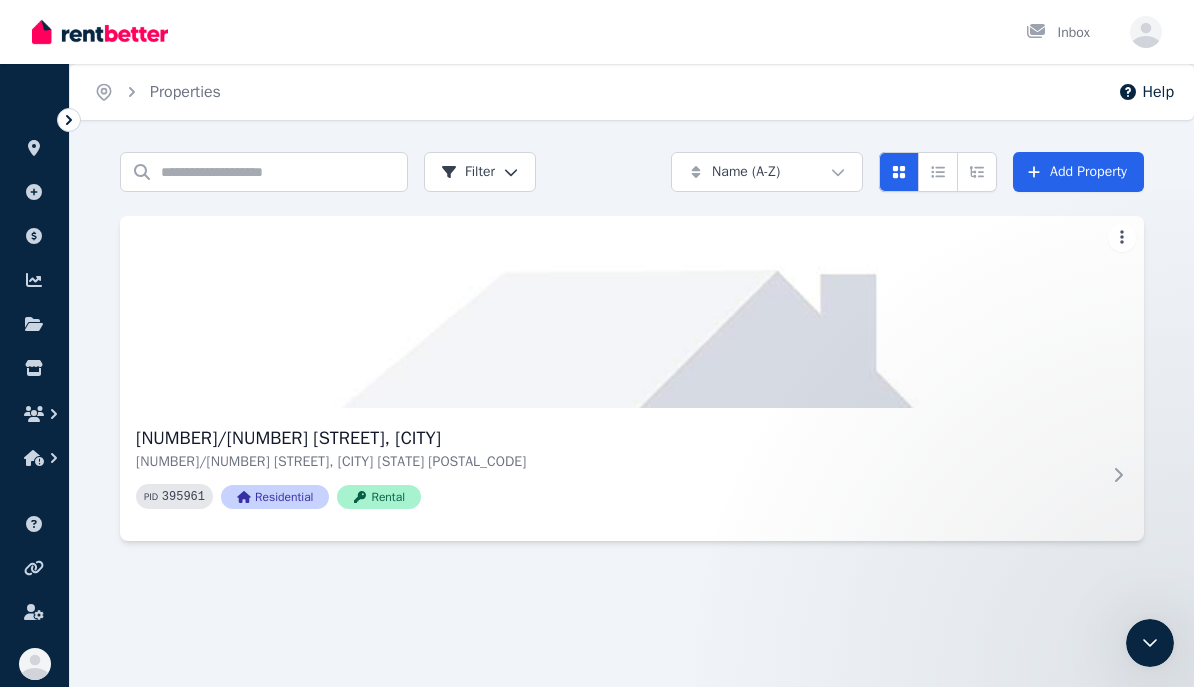 scroll, scrollTop: 0, scrollLeft: 0, axis: both 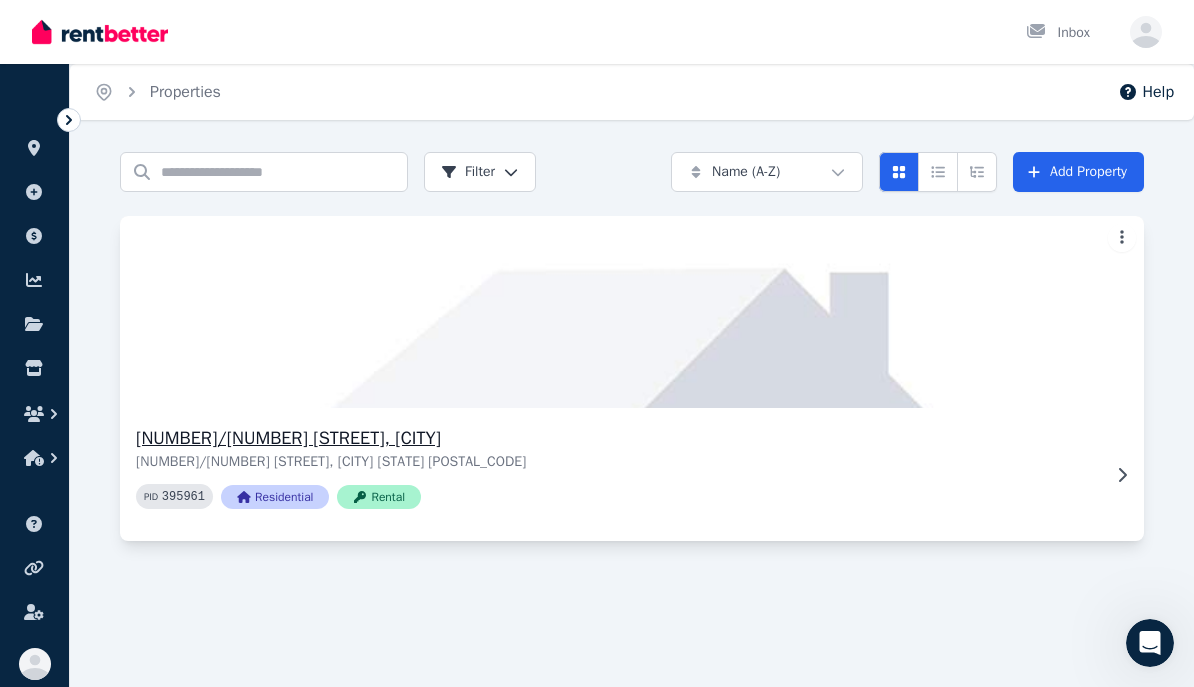 click on "Rental" at bounding box center (379, 497) 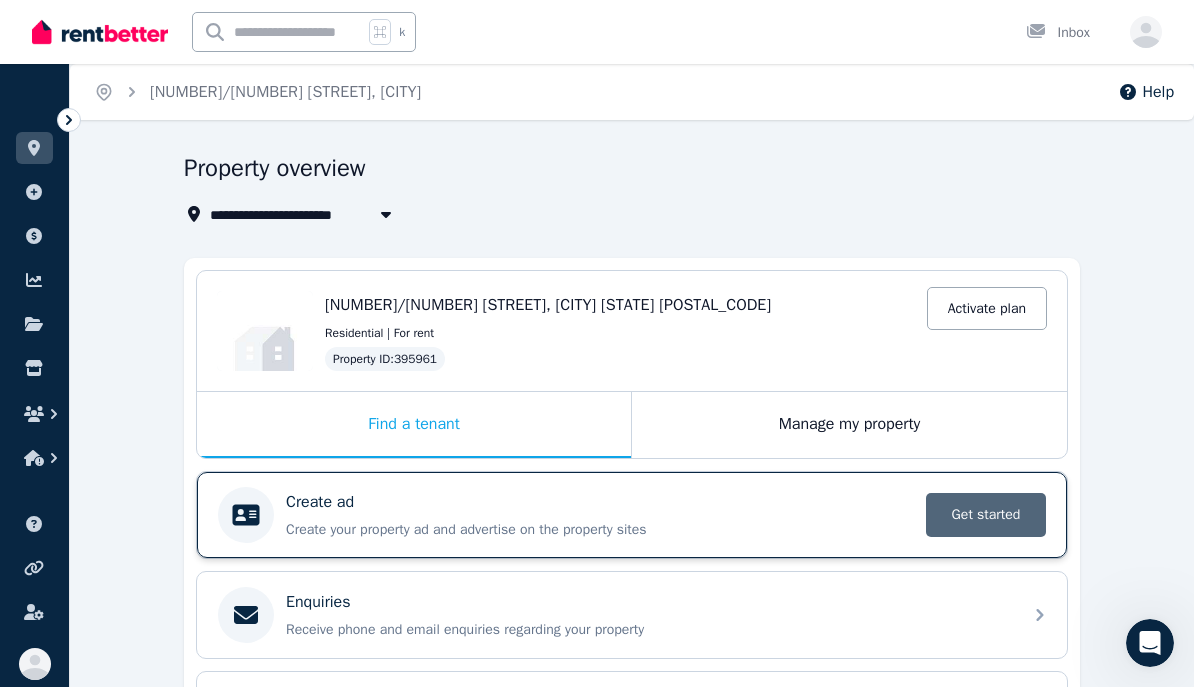 click on "Get started" at bounding box center (986, 515) 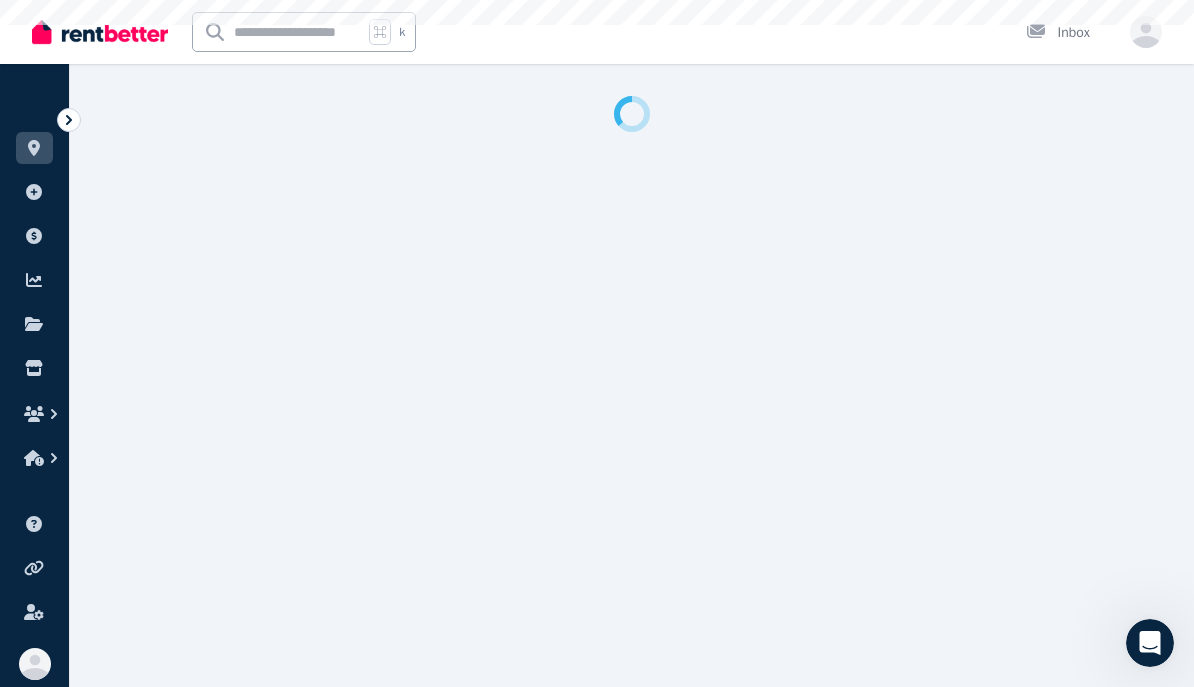 select on "**" 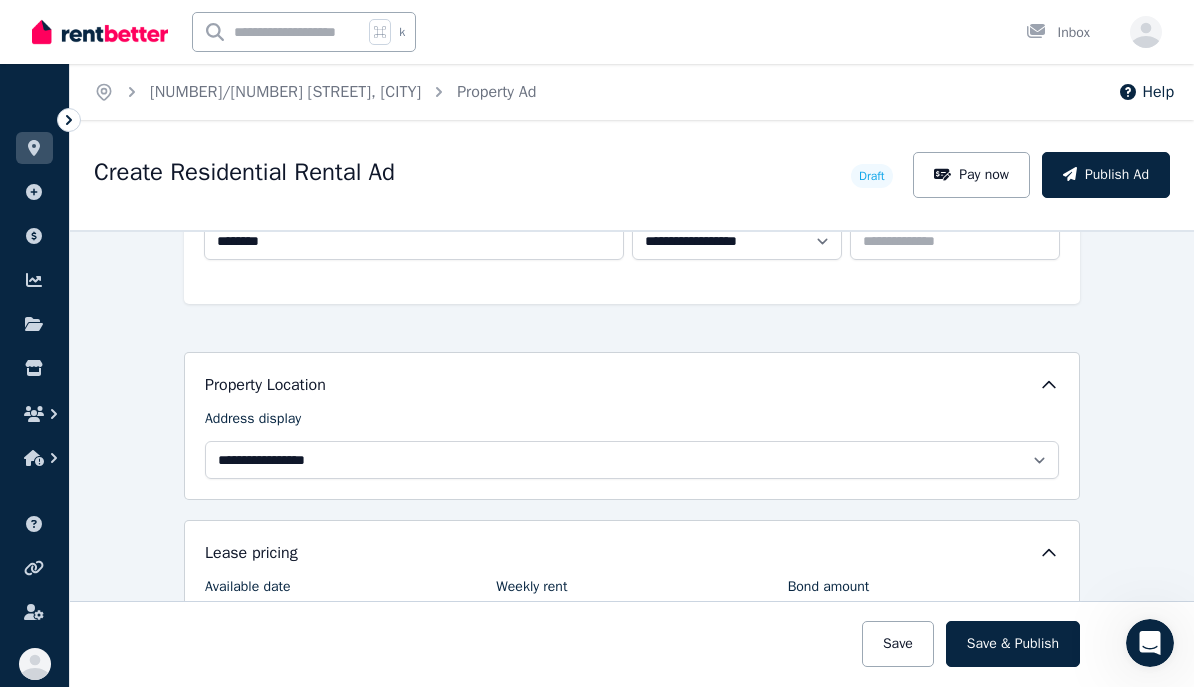 scroll, scrollTop: 369, scrollLeft: 0, axis: vertical 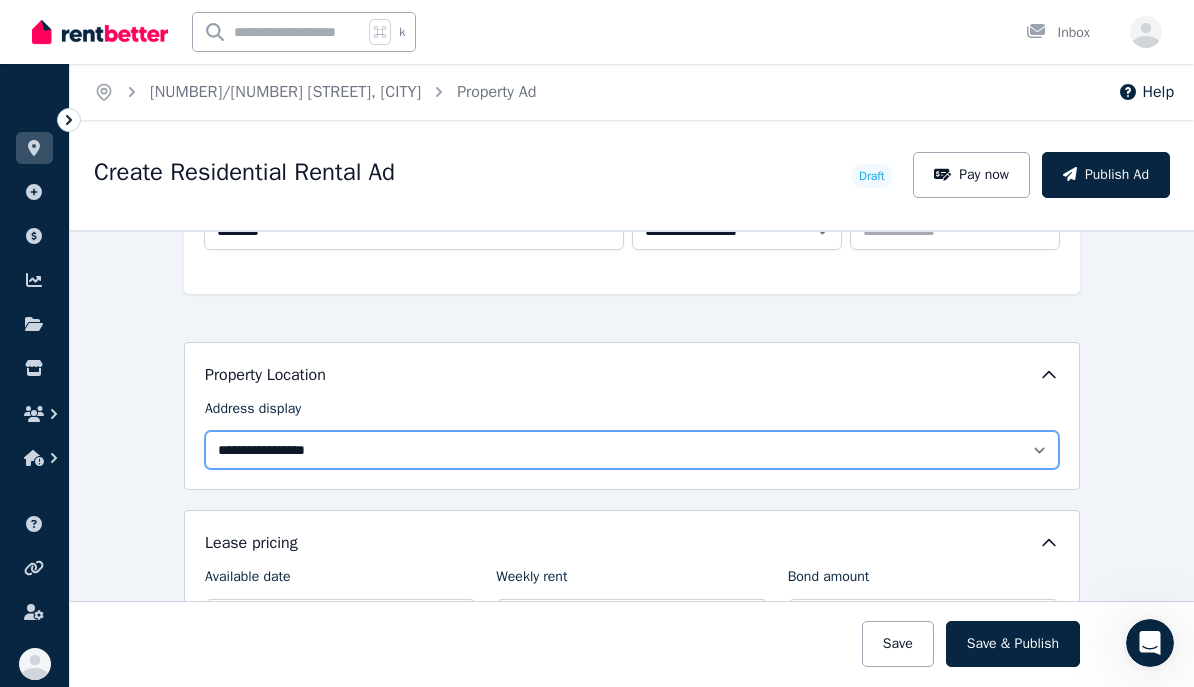 click on "**********" at bounding box center [632, 450] 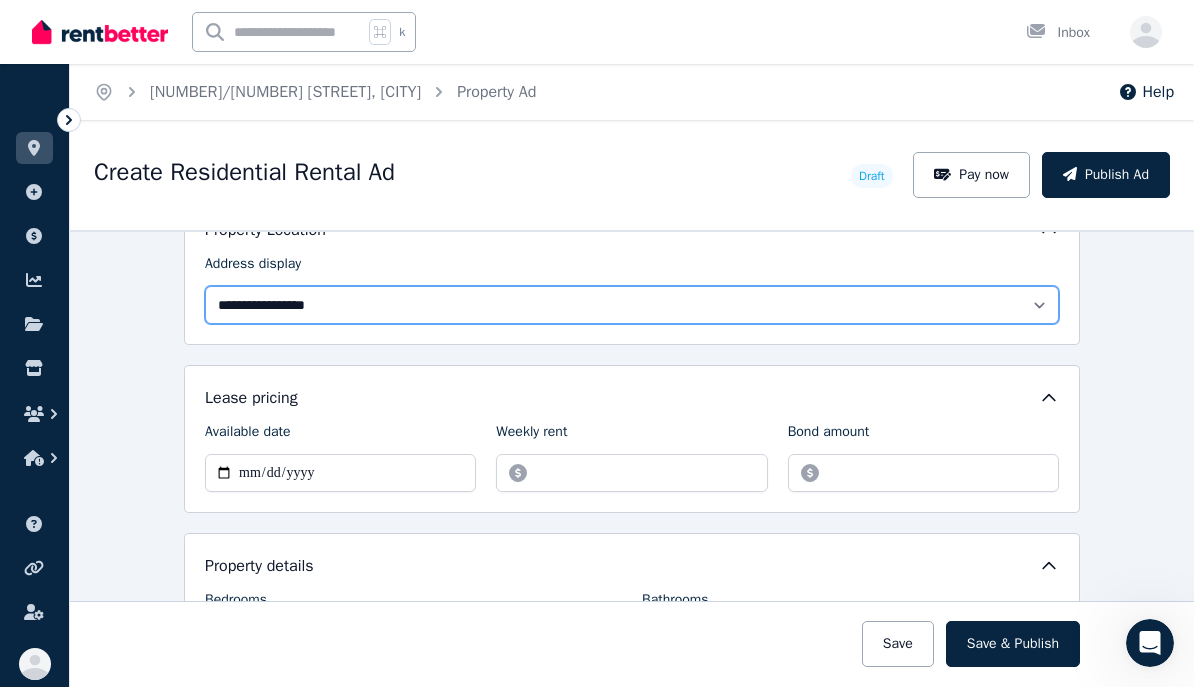 scroll, scrollTop: 521, scrollLeft: 0, axis: vertical 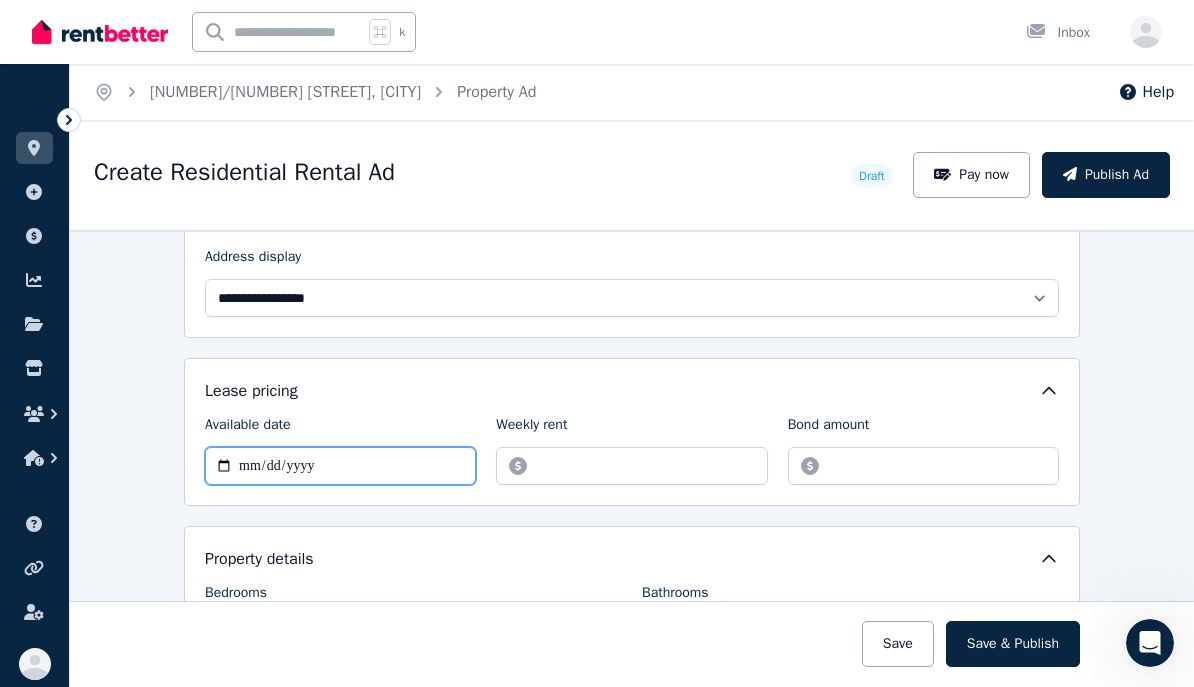 click on "Available date" at bounding box center (340, 466) 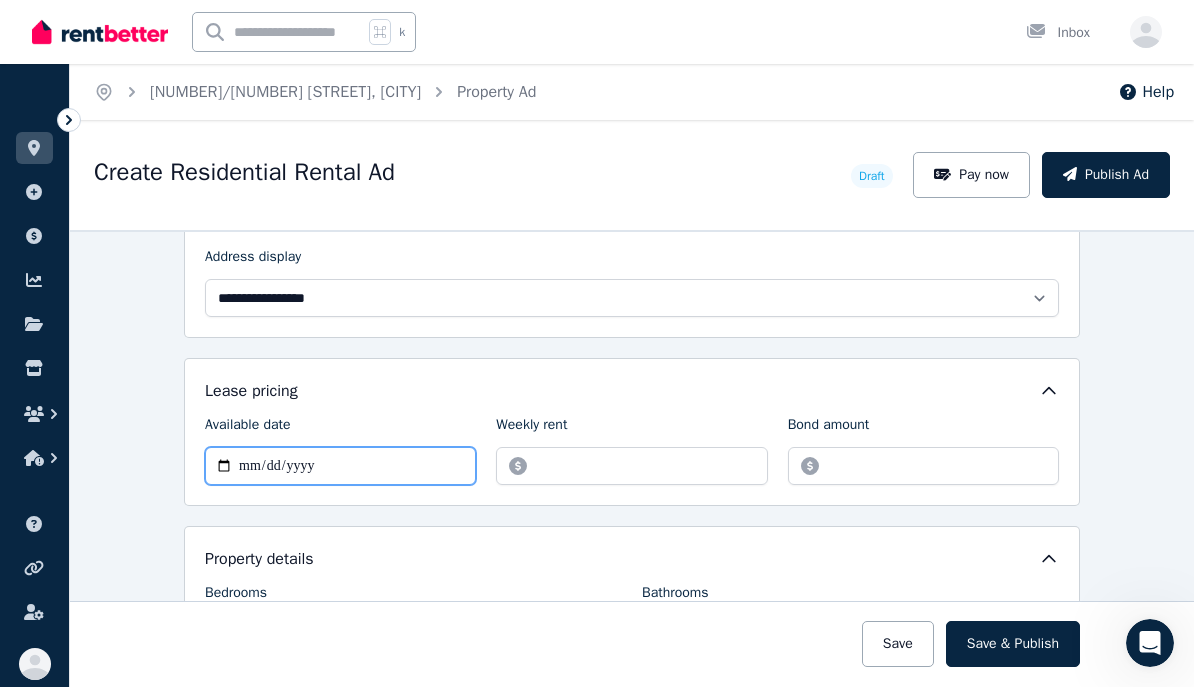 type on "**********" 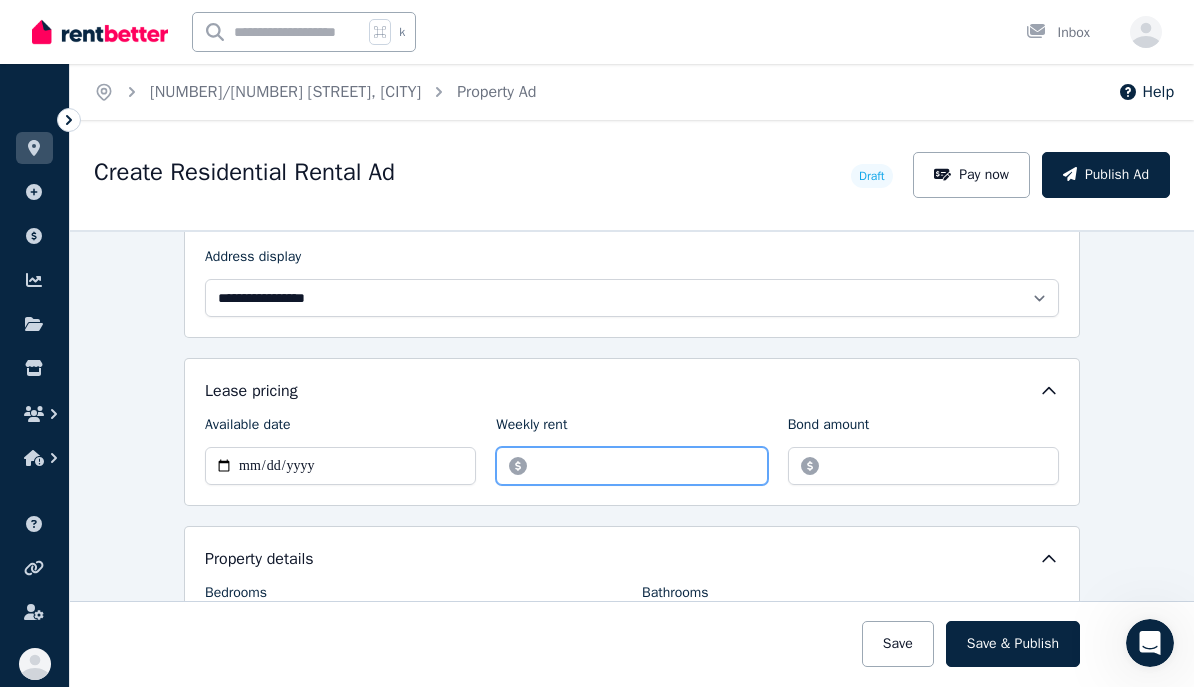 click on "Weekly rent" at bounding box center [631, 466] 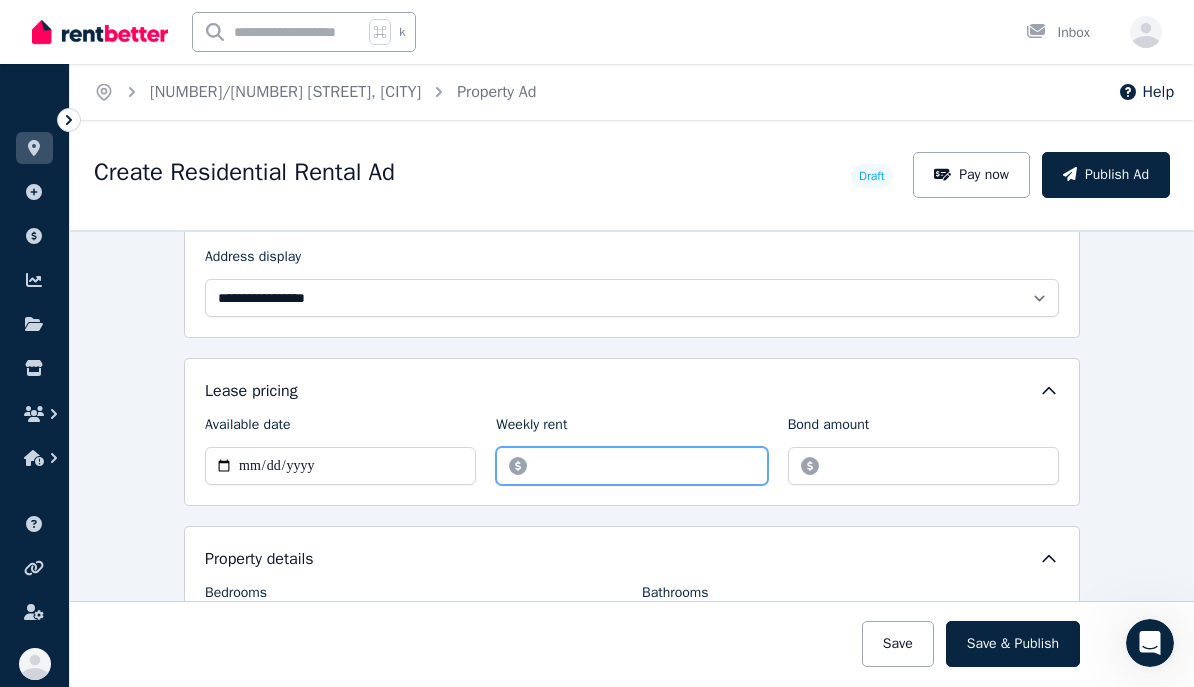 type on "******" 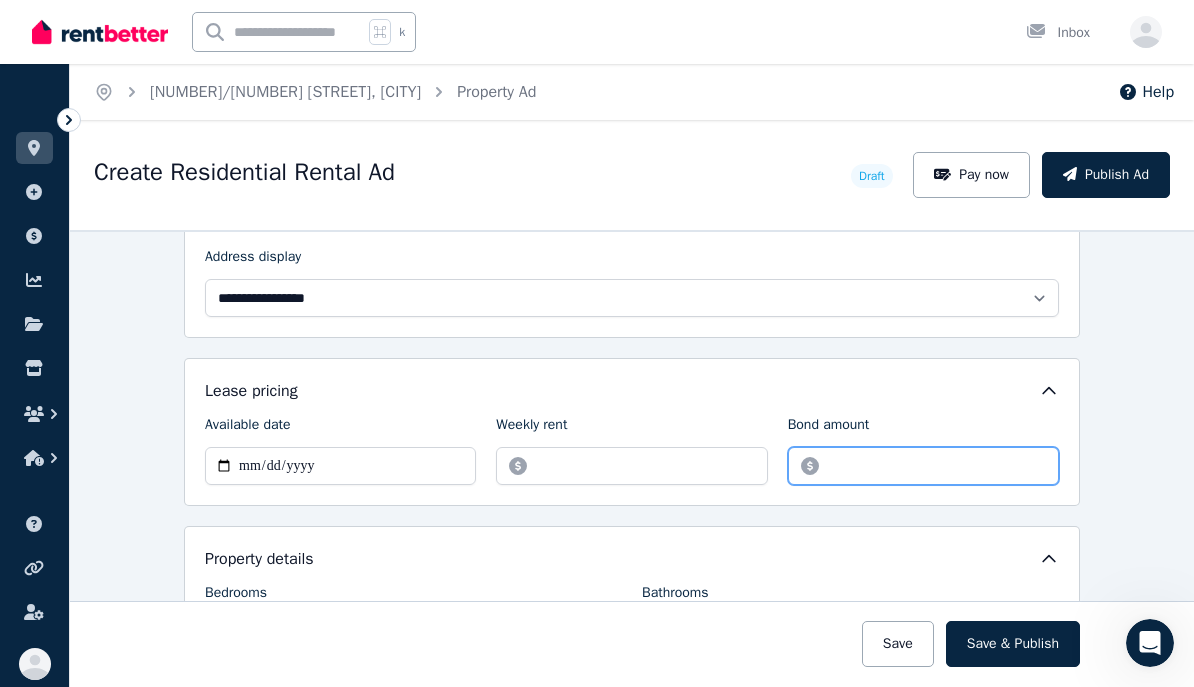 paste on "*******" 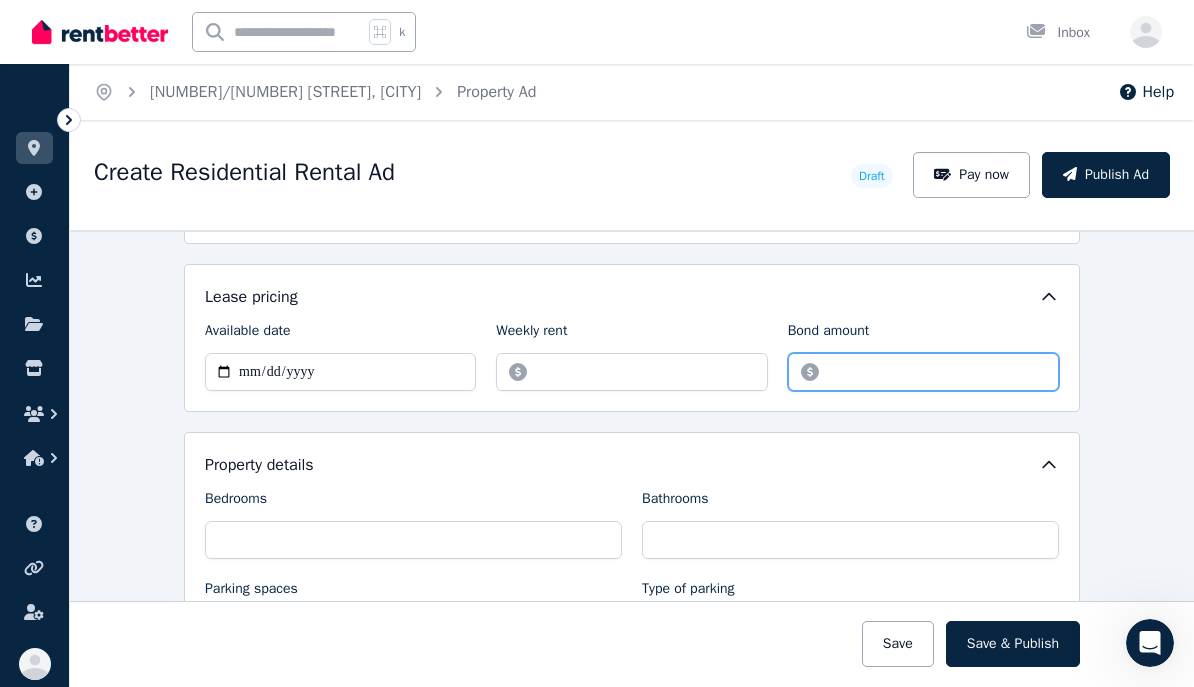 scroll, scrollTop: 625, scrollLeft: 0, axis: vertical 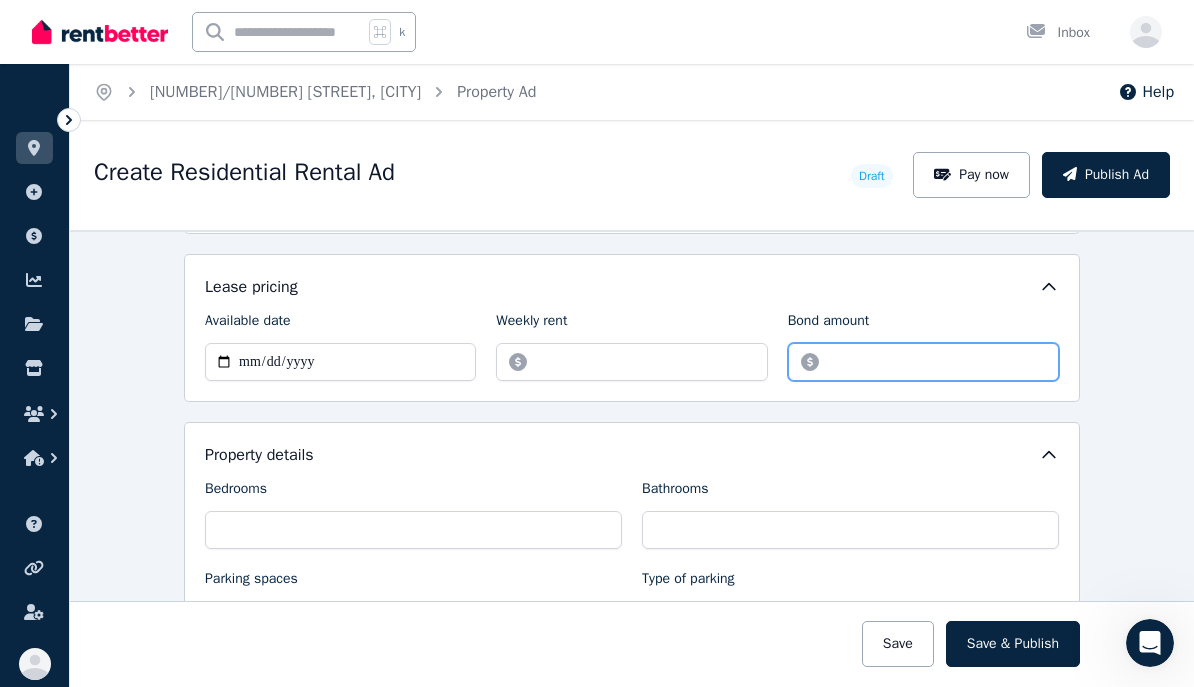 type on "*******" 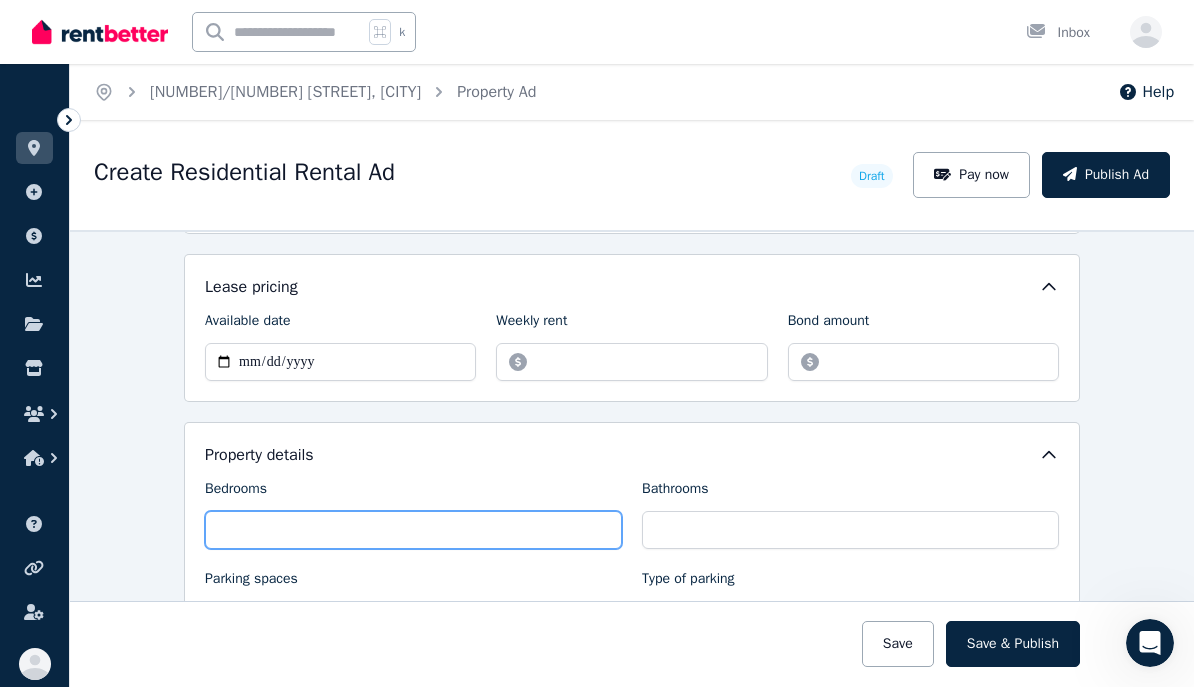 click on "Bedrooms" at bounding box center [413, 530] 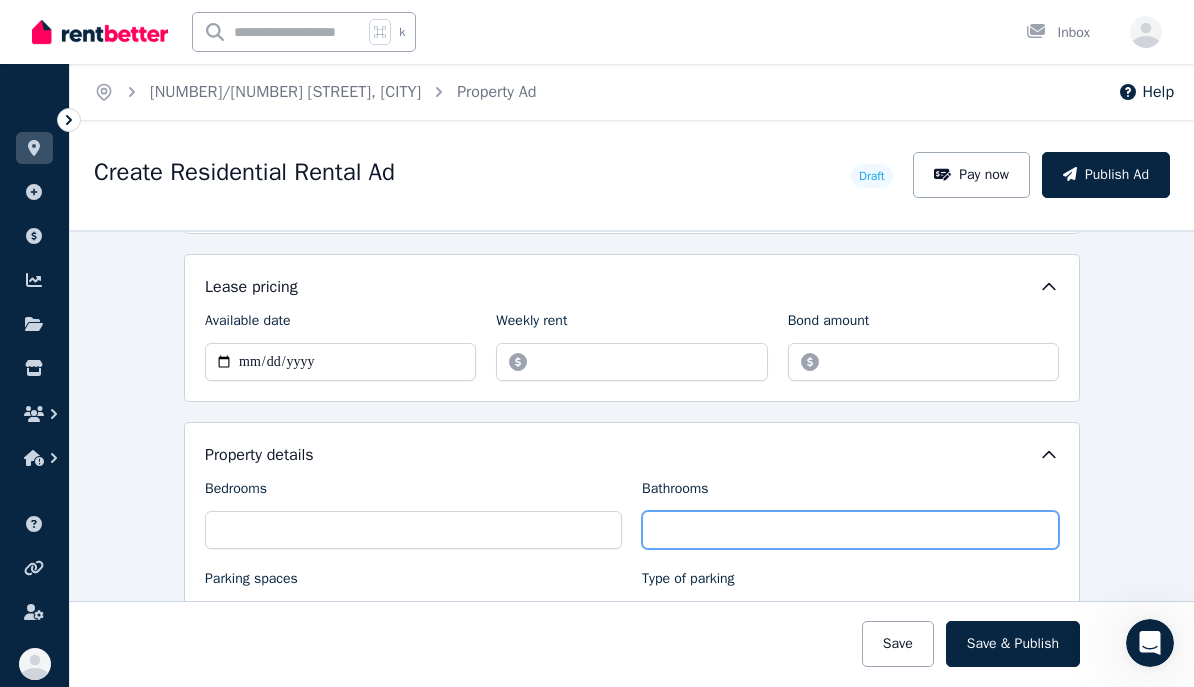click on "Bathrooms" at bounding box center (850, 530) 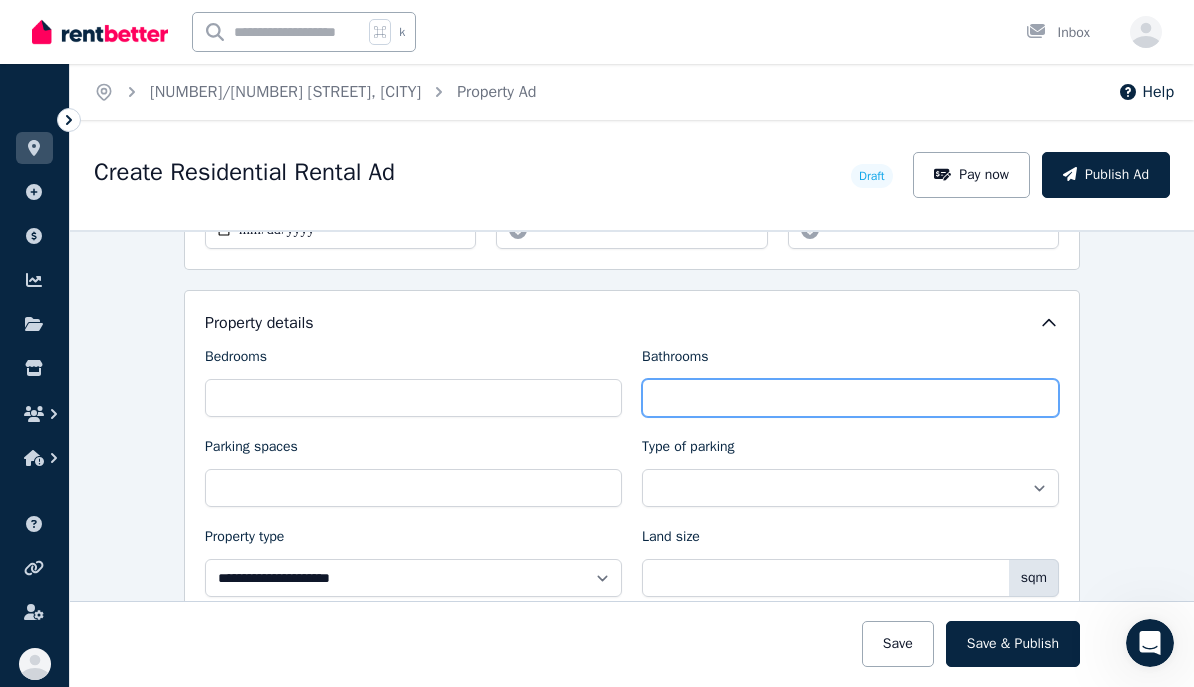 scroll, scrollTop: 789, scrollLeft: 0, axis: vertical 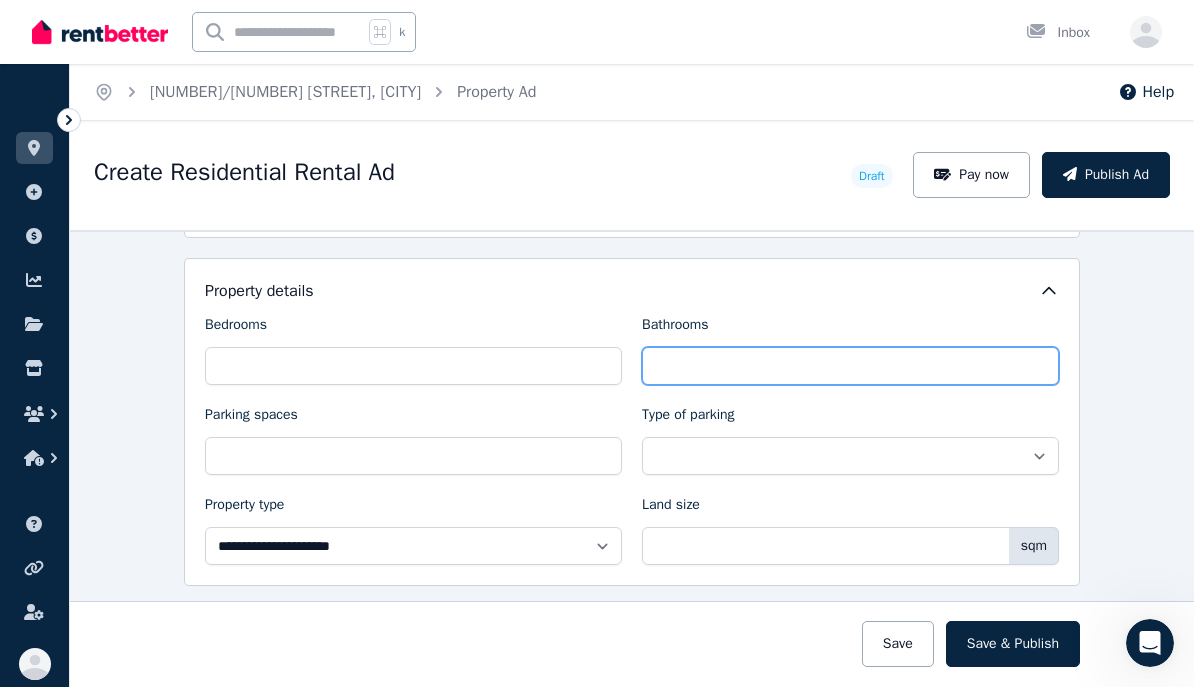 type on "**" 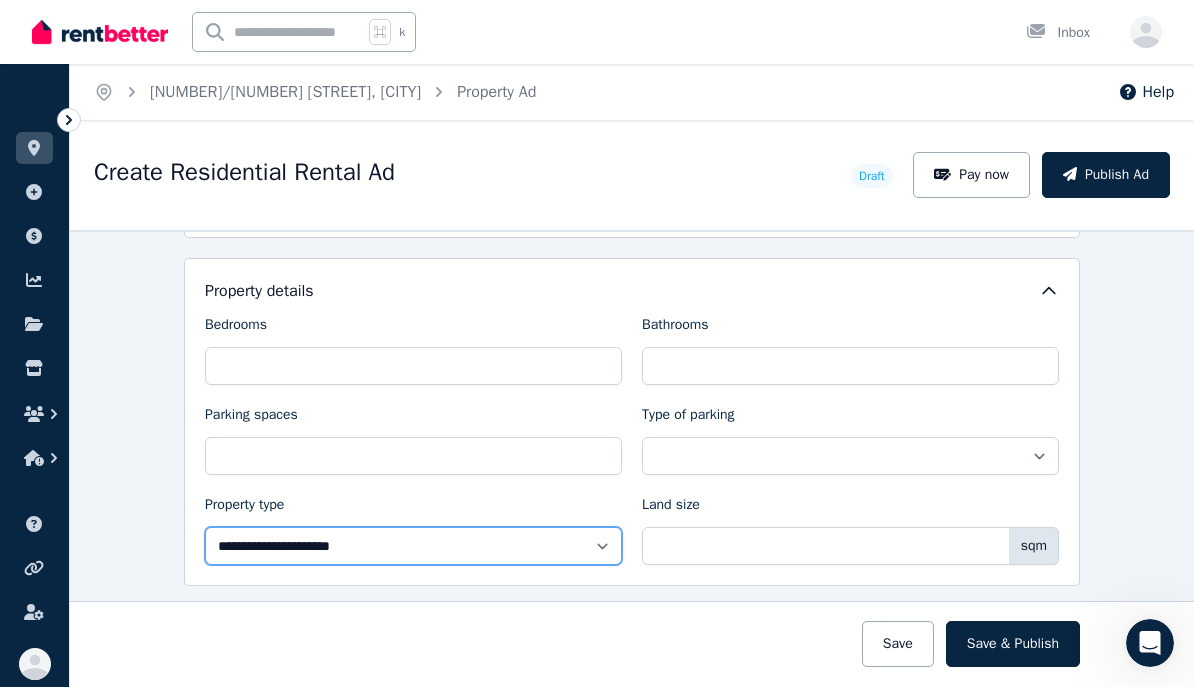 click on "**********" at bounding box center (413, 546) 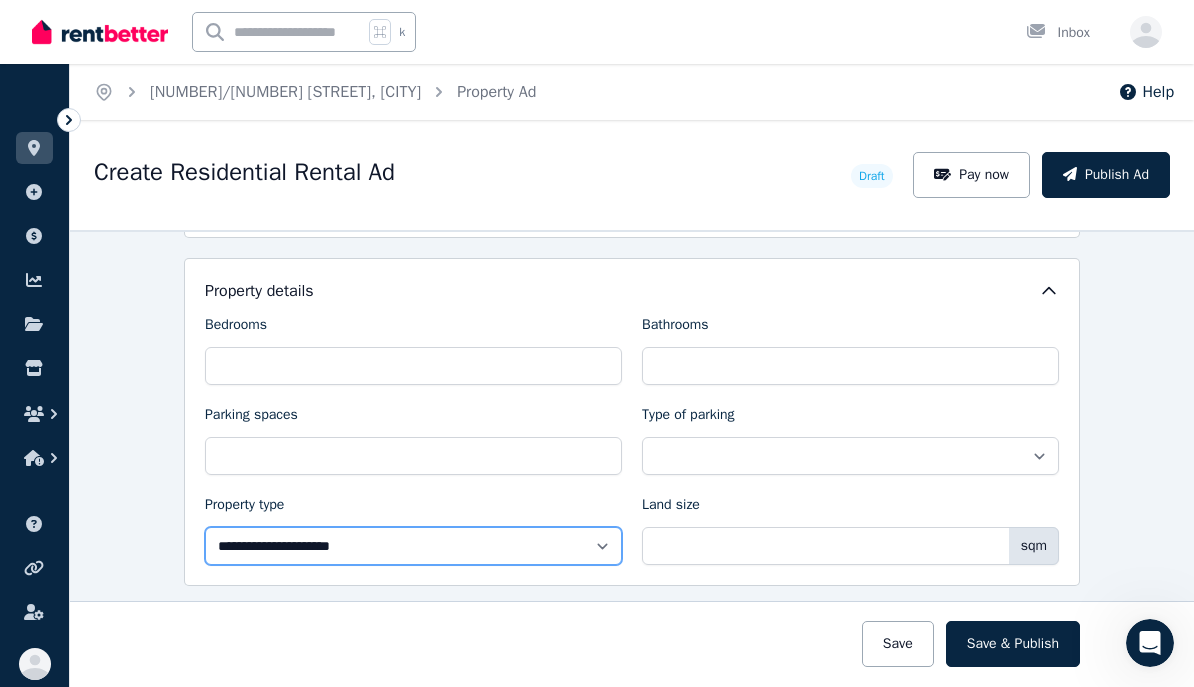 select on "**********" 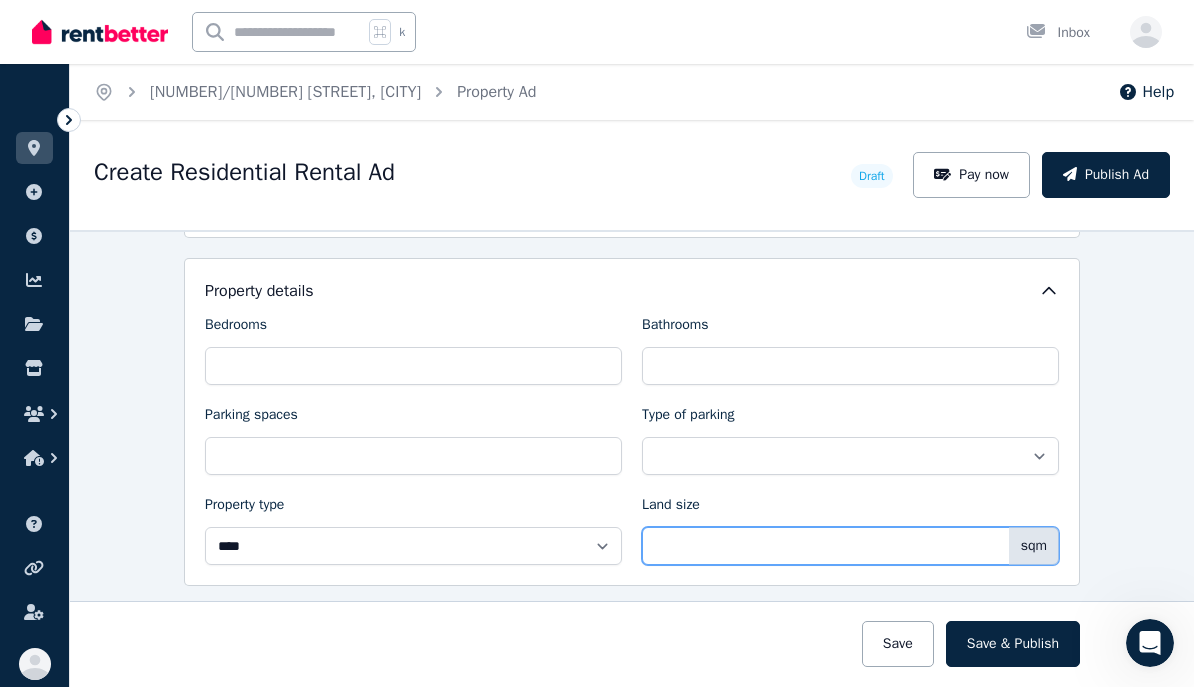 click on "Land size" at bounding box center [850, 546] 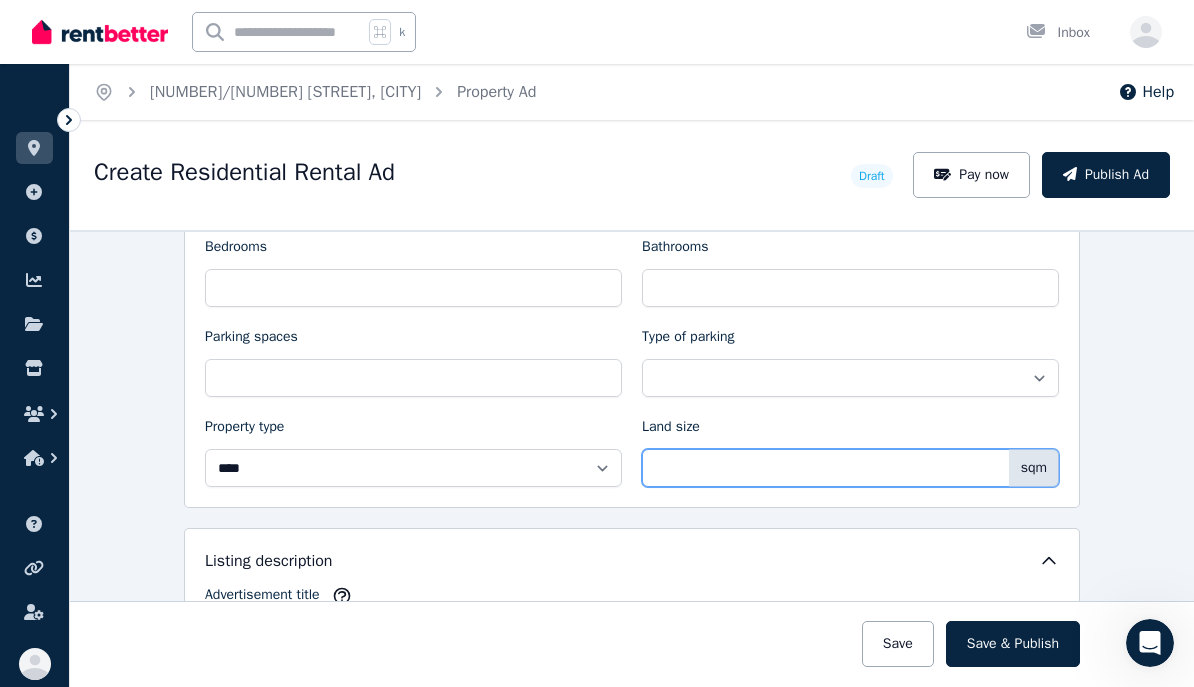 scroll, scrollTop: 868, scrollLeft: 0, axis: vertical 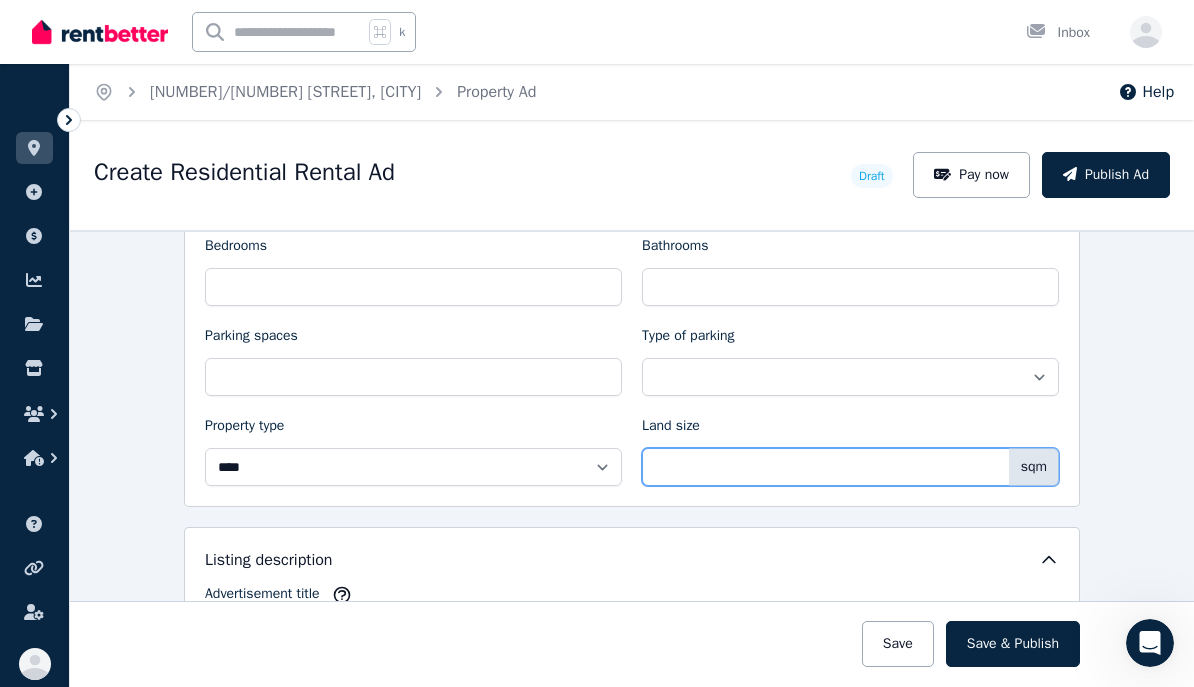 drag, startPoint x: 687, startPoint y: 467, endPoint x: 634, endPoint y: 468, distance: 53.009434 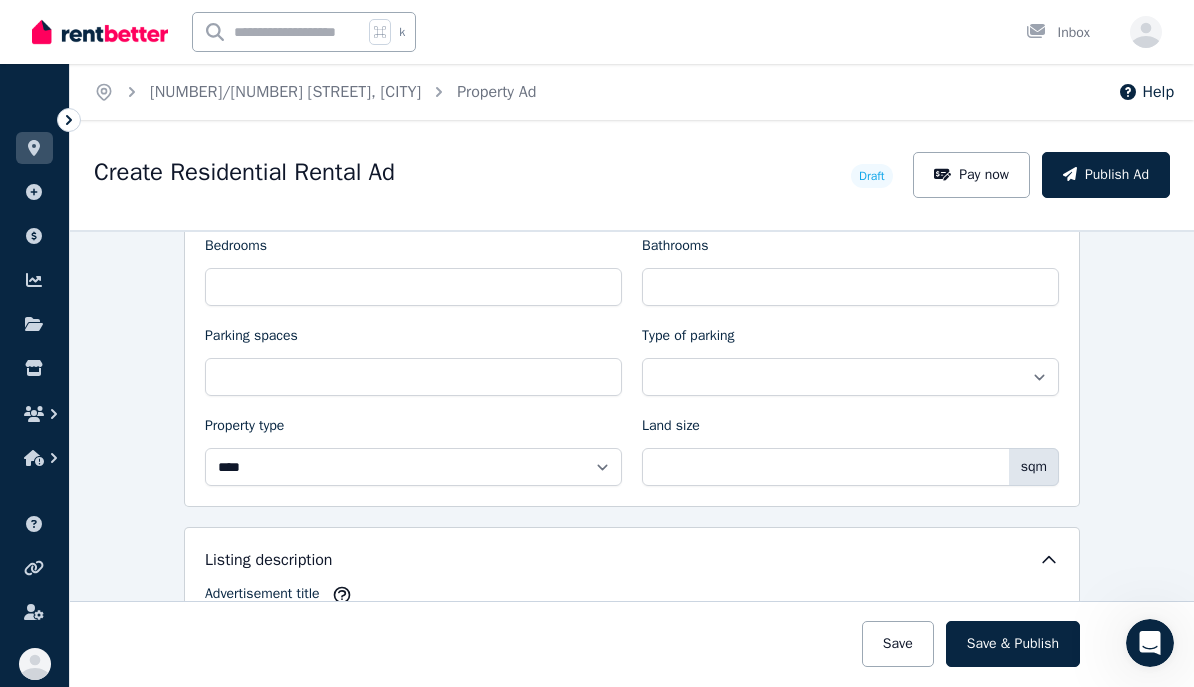 click on "**********" at bounding box center (632, 1102) 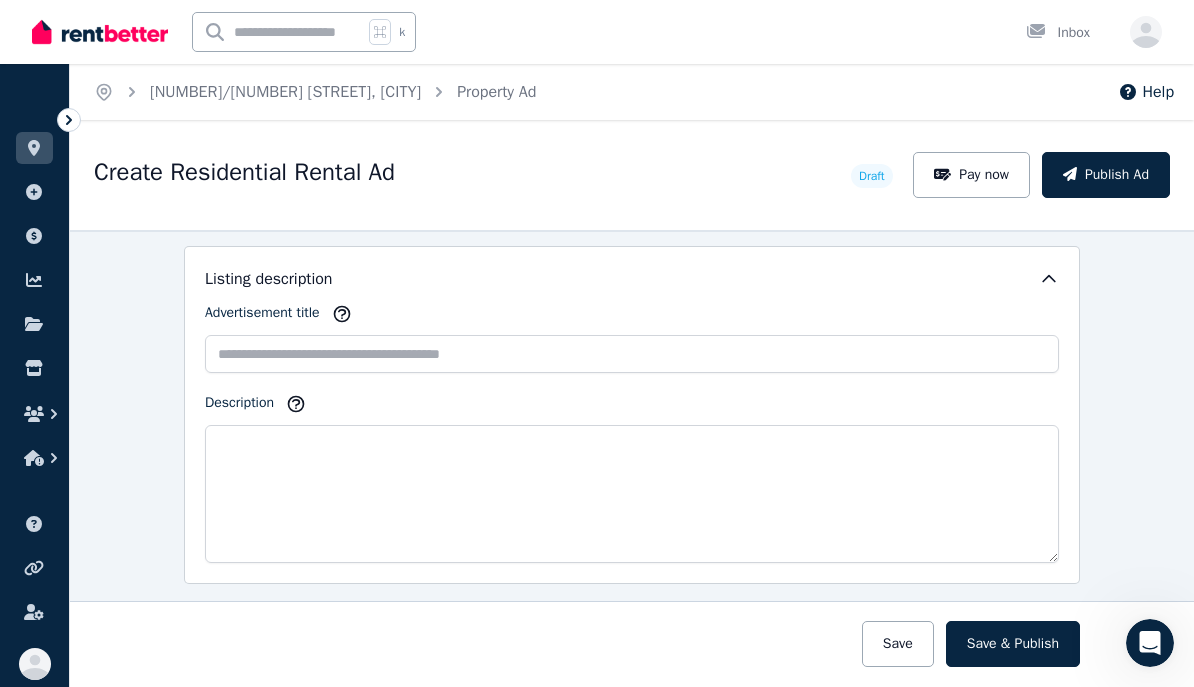 scroll, scrollTop: 1160, scrollLeft: 0, axis: vertical 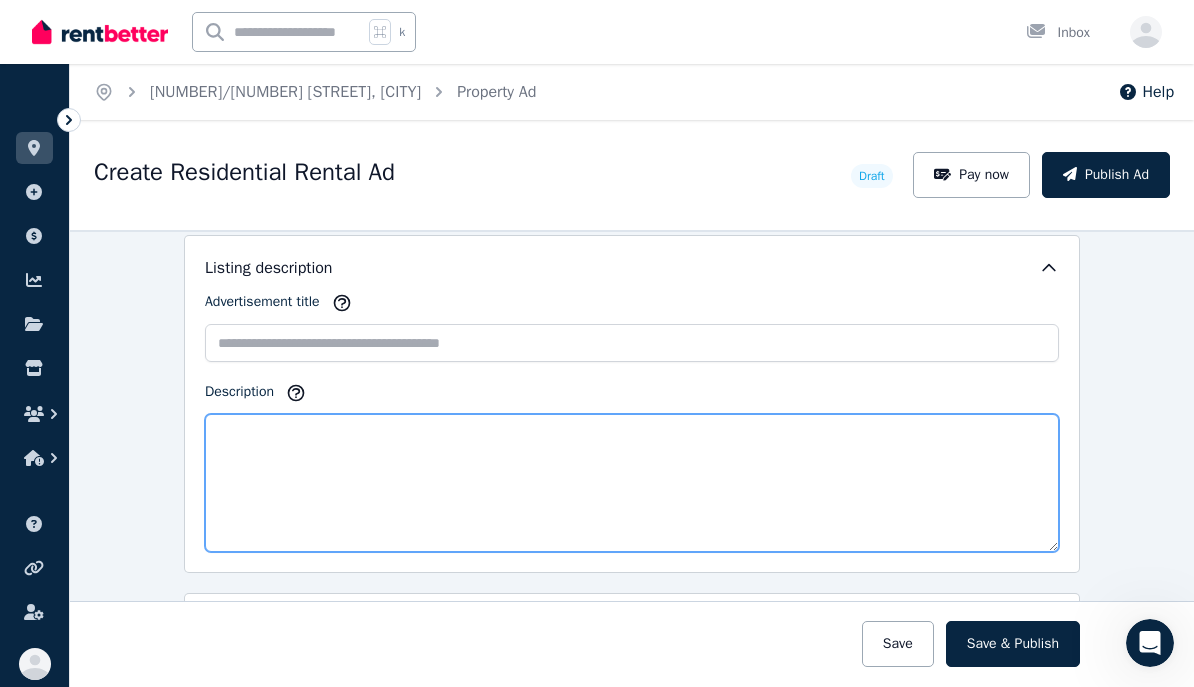 click on "Description" at bounding box center [632, 483] 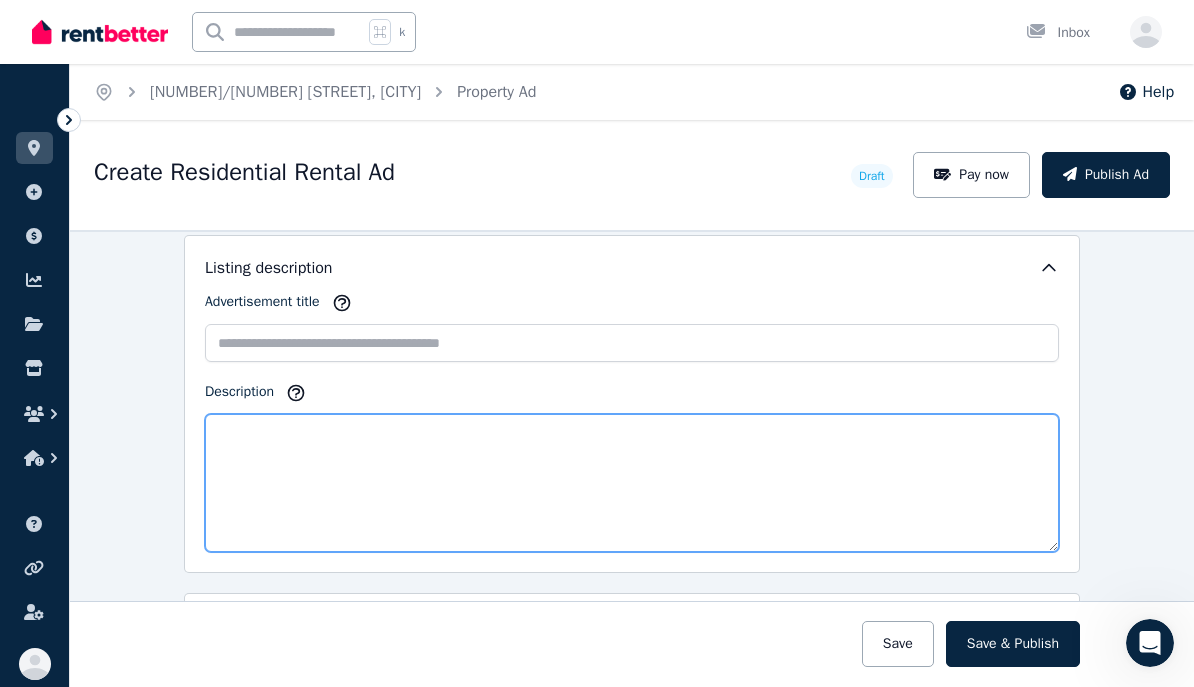 paste on "**********" 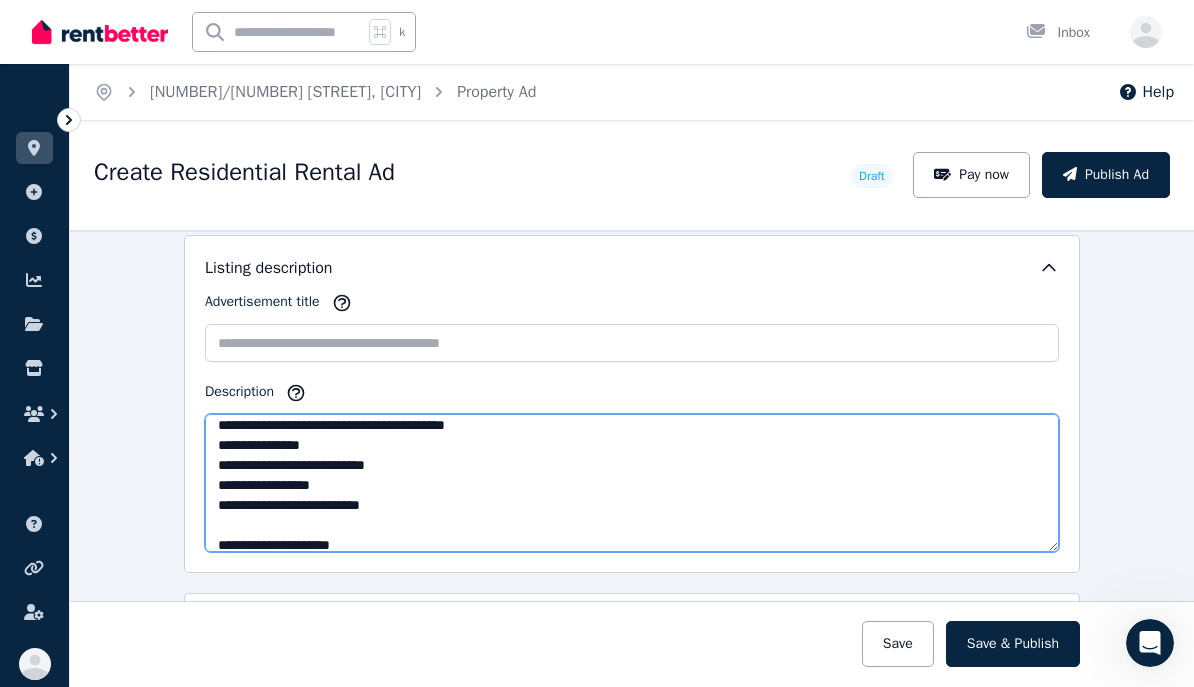 scroll, scrollTop: 150, scrollLeft: 0, axis: vertical 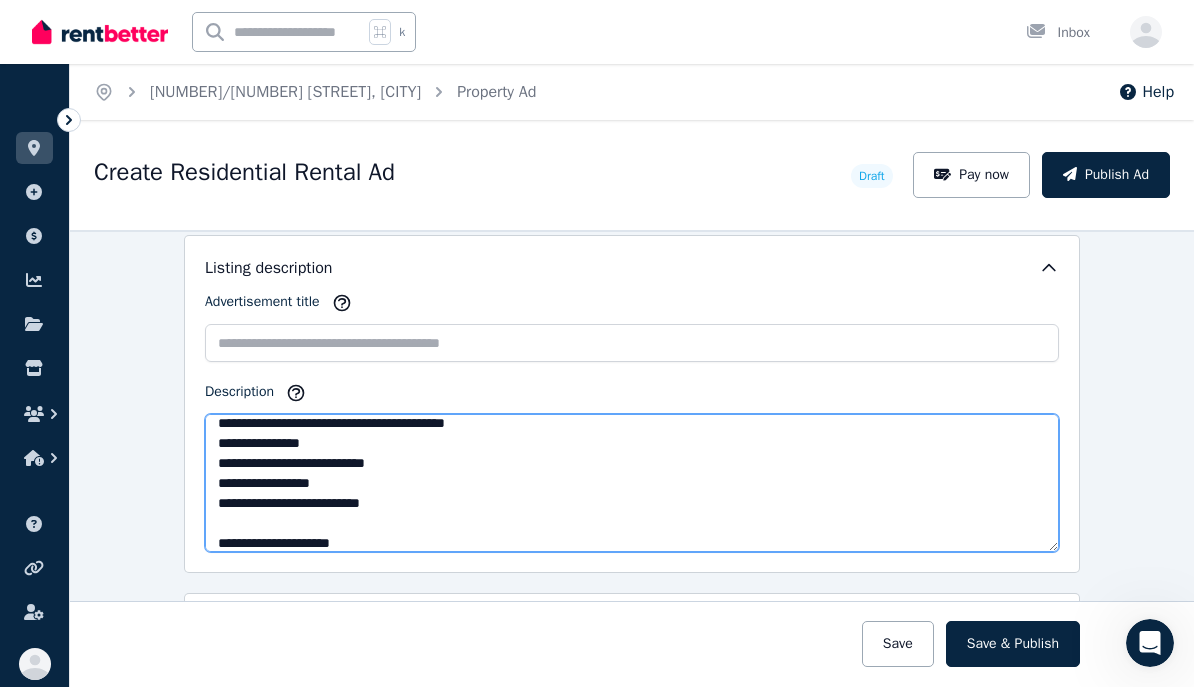 drag, startPoint x: 404, startPoint y: 484, endPoint x: 205, endPoint y: 479, distance: 199.0628 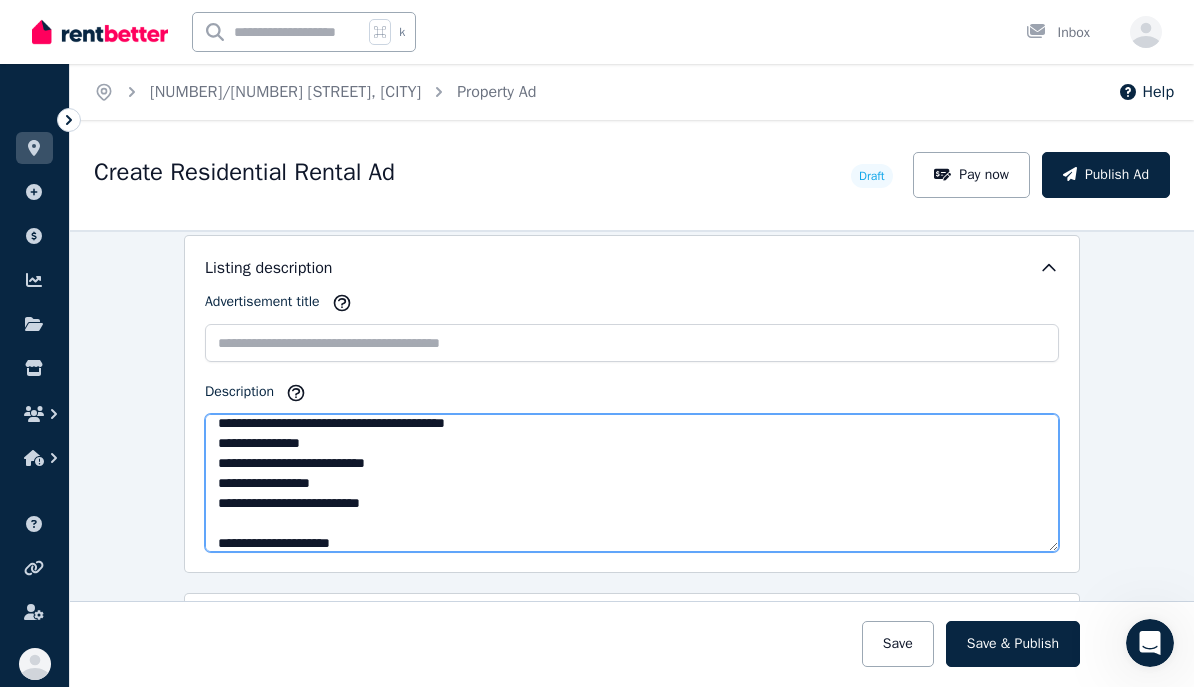 click on "**********" at bounding box center [632, 483] 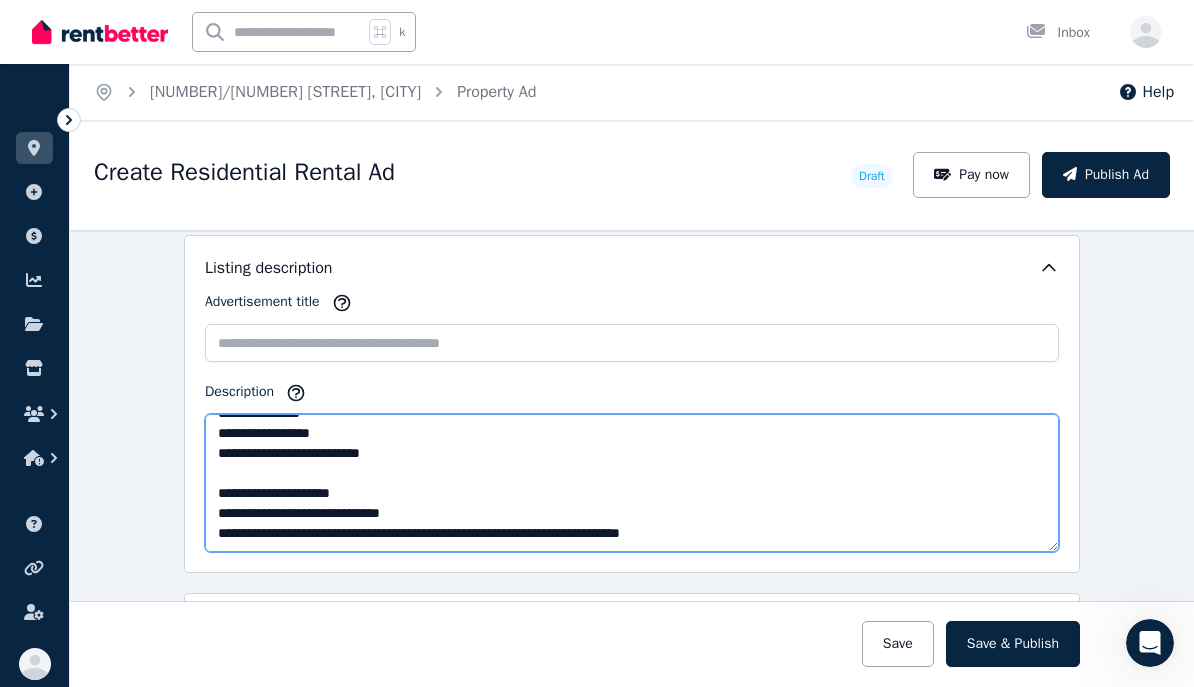 scroll, scrollTop: 200, scrollLeft: 0, axis: vertical 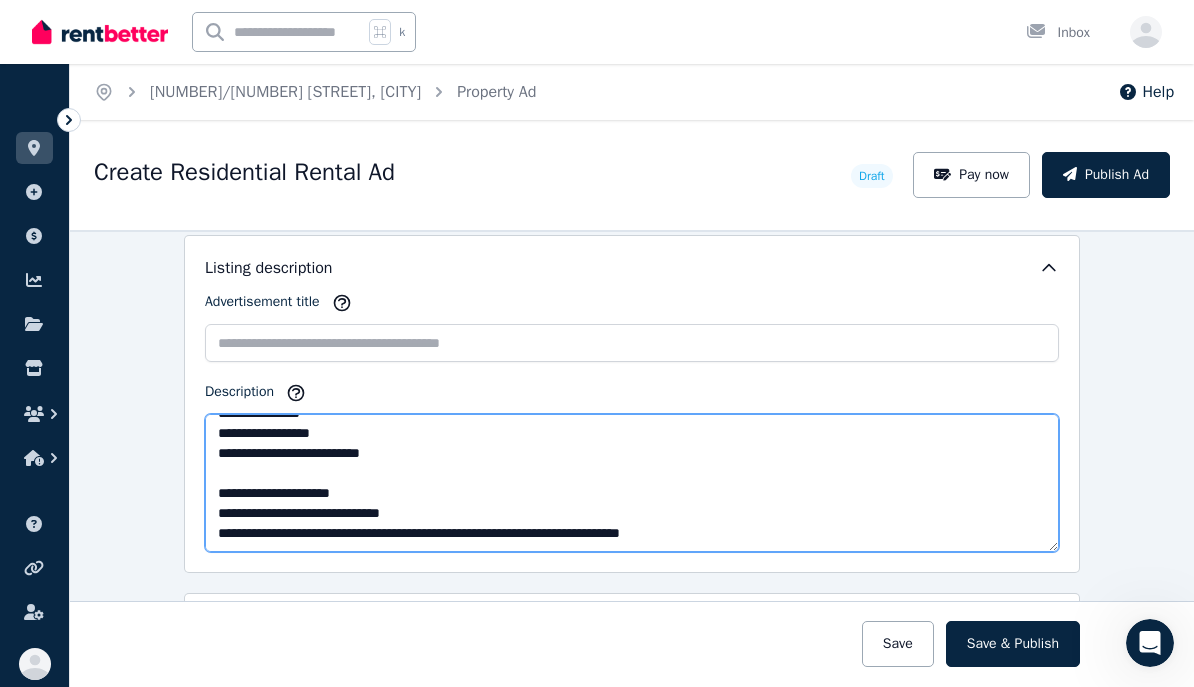 click on "**********" at bounding box center [632, 483] 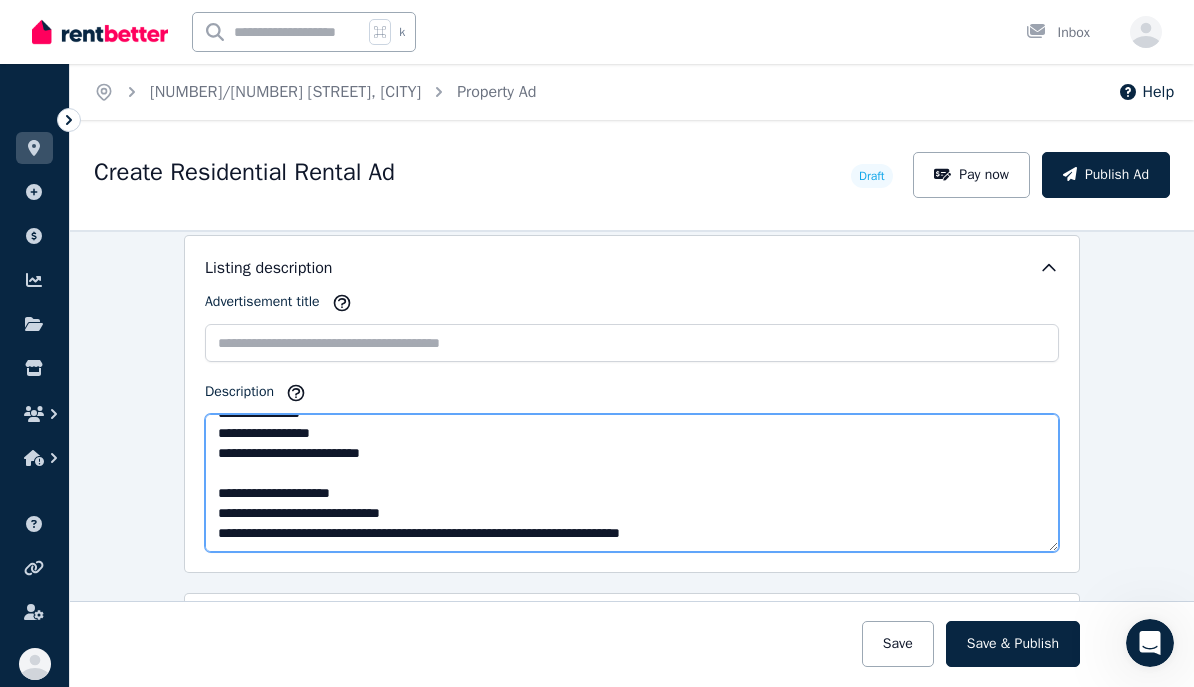 drag, startPoint x: 346, startPoint y: 511, endPoint x: 459, endPoint y: 506, distance: 113.110565 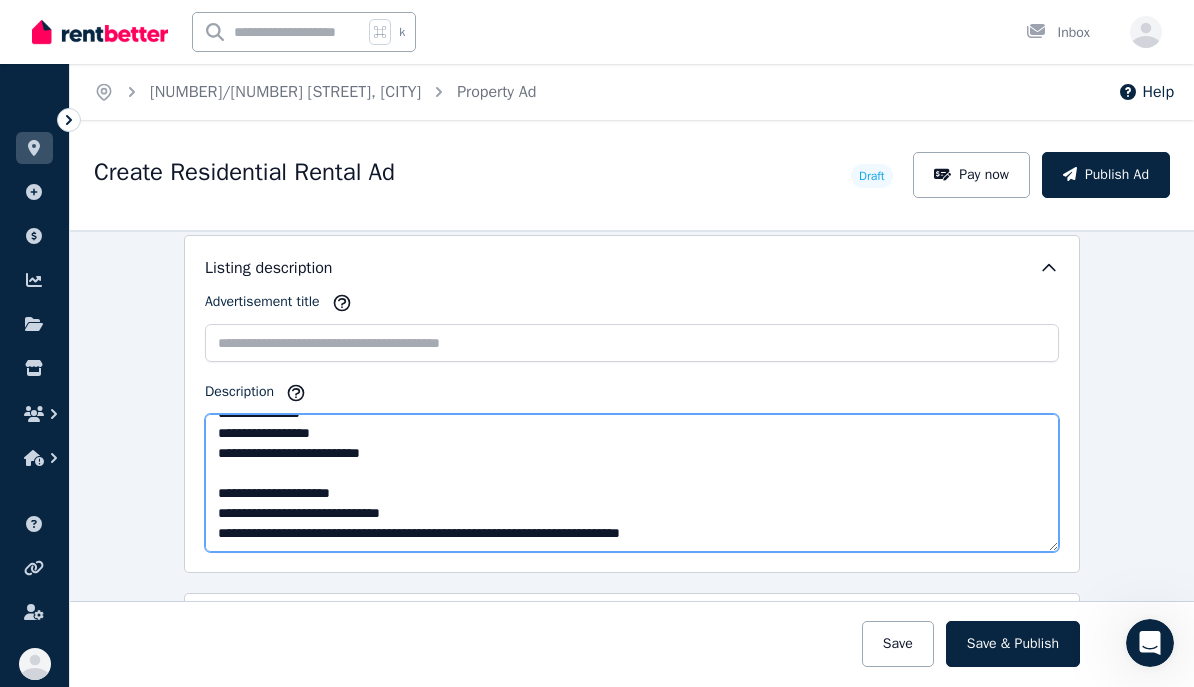 click on "**********" at bounding box center (632, 483) 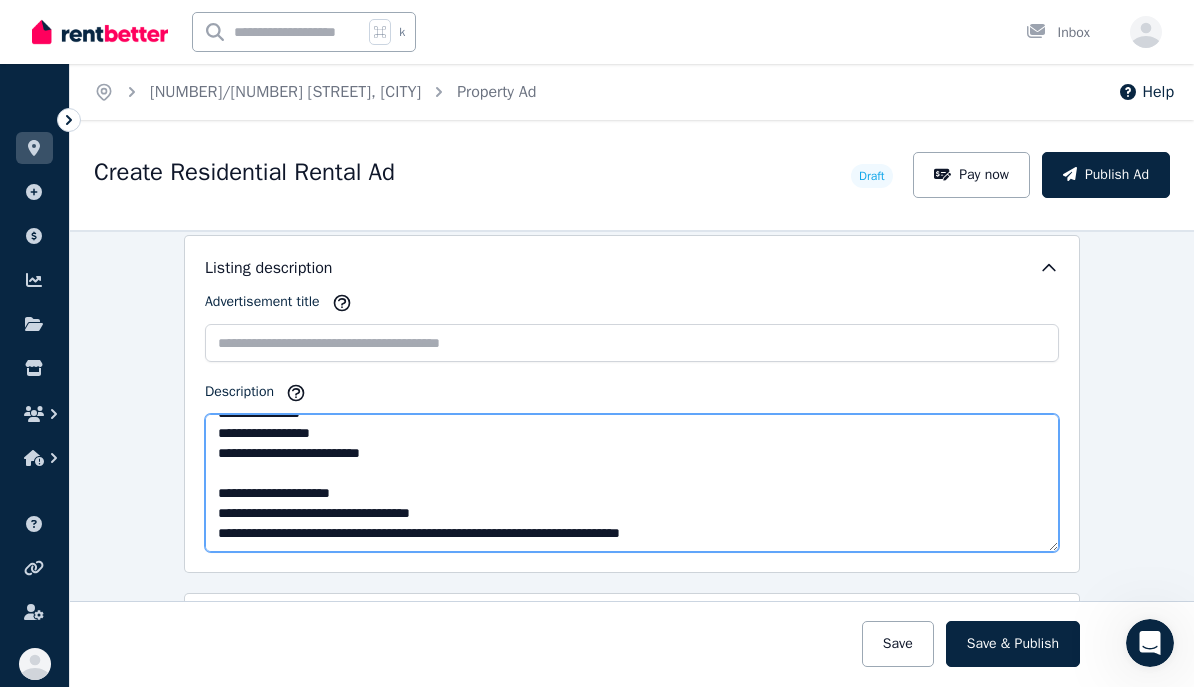 click on "**********" at bounding box center (632, 483) 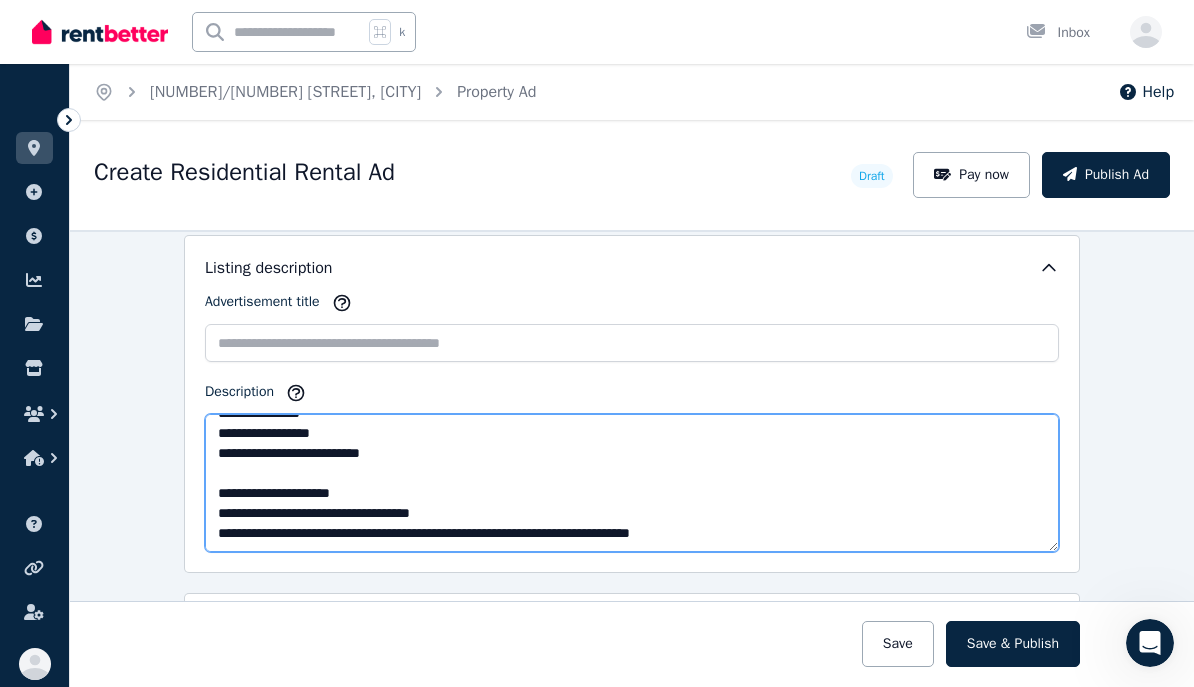 scroll, scrollTop: 230, scrollLeft: 0, axis: vertical 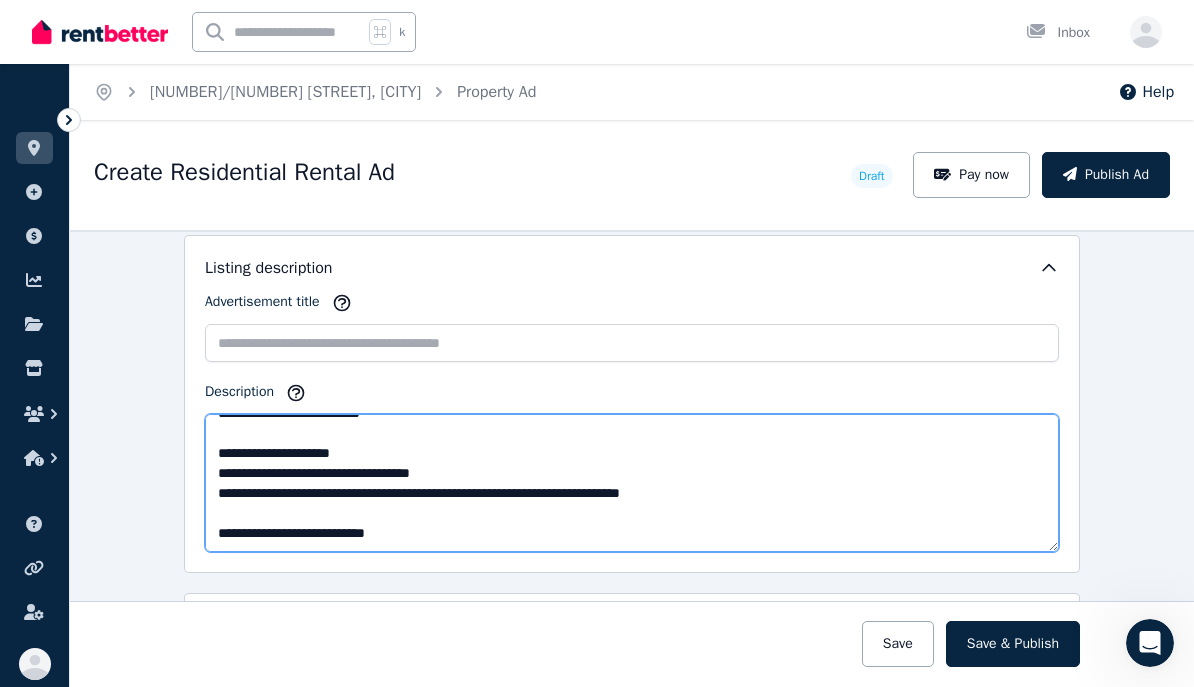 drag, startPoint x: 229, startPoint y: 543, endPoint x: 213, endPoint y: 529, distance: 21.260292 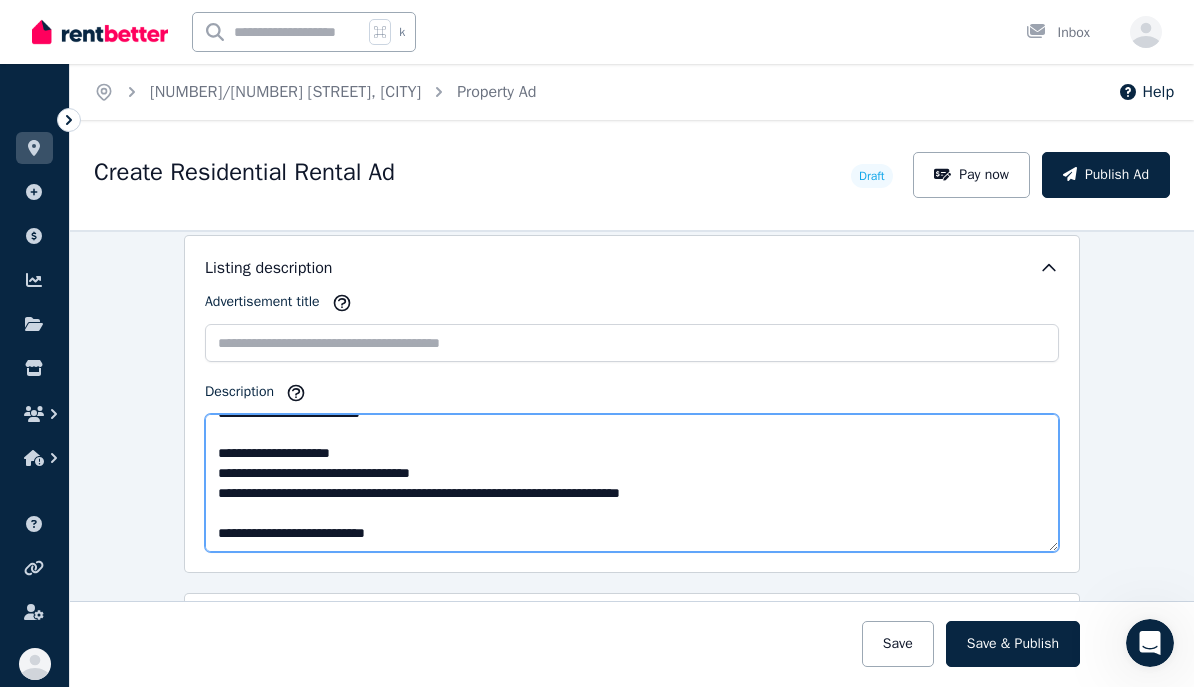 click on "**********" at bounding box center [632, 483] 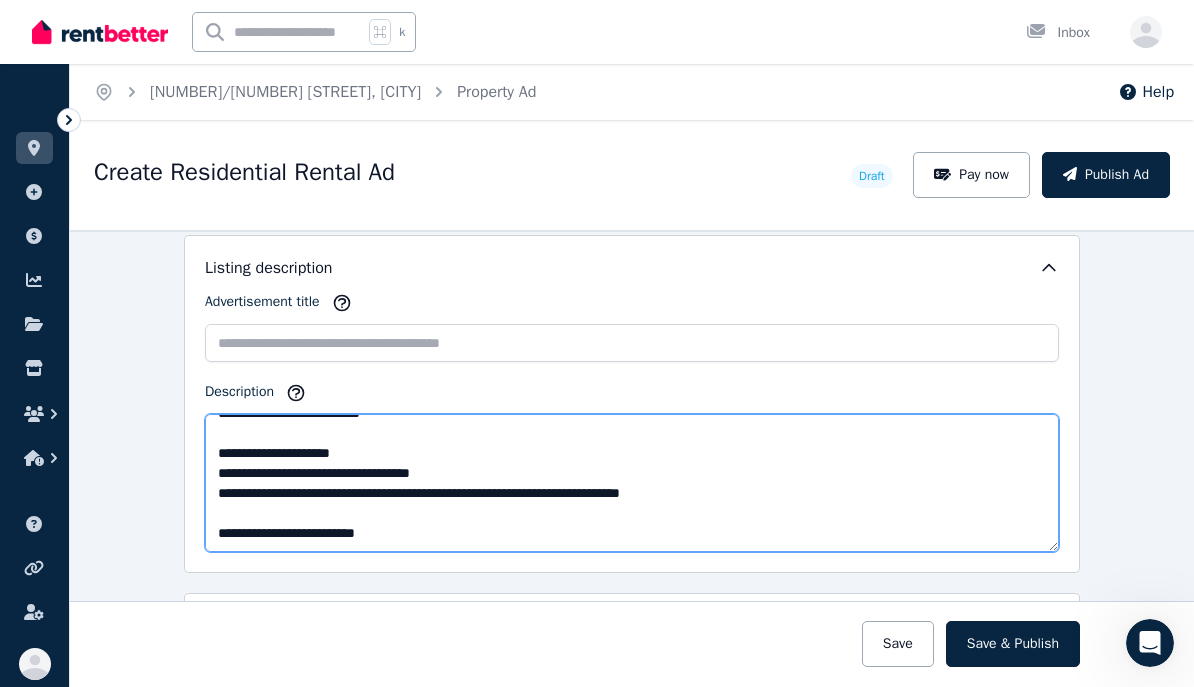 click on "**********" at bounding box center (632, 483) 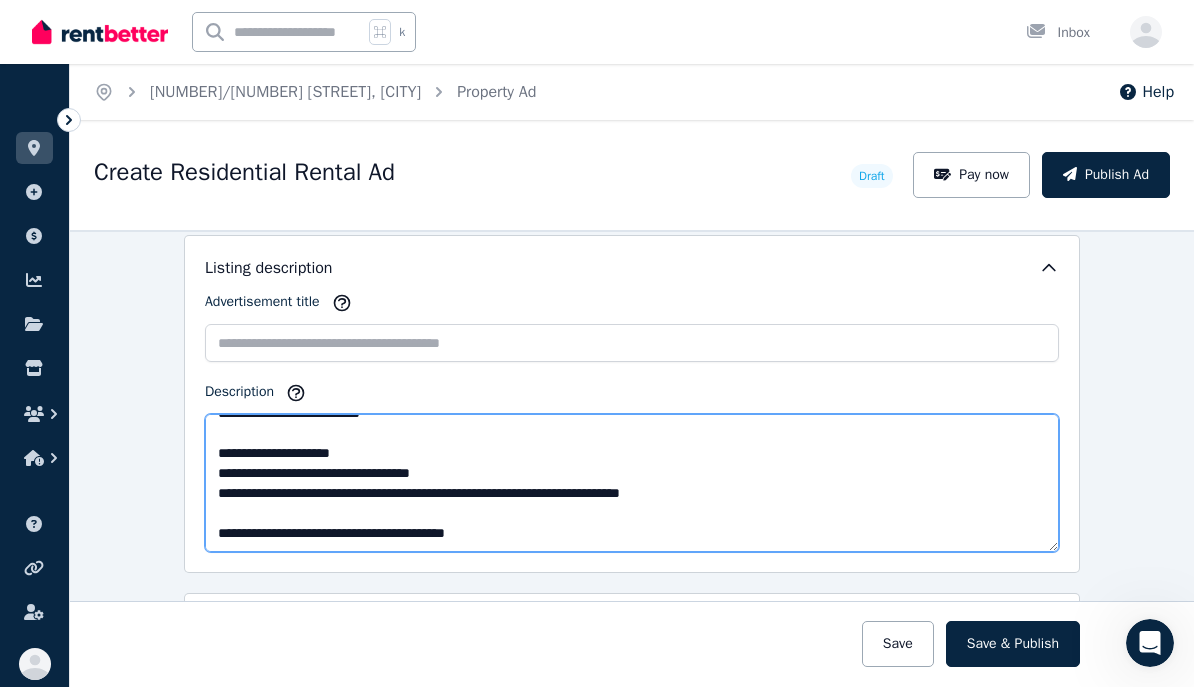 scroll, scrollTop: 231, scrollLeft: 0, axis: vertical 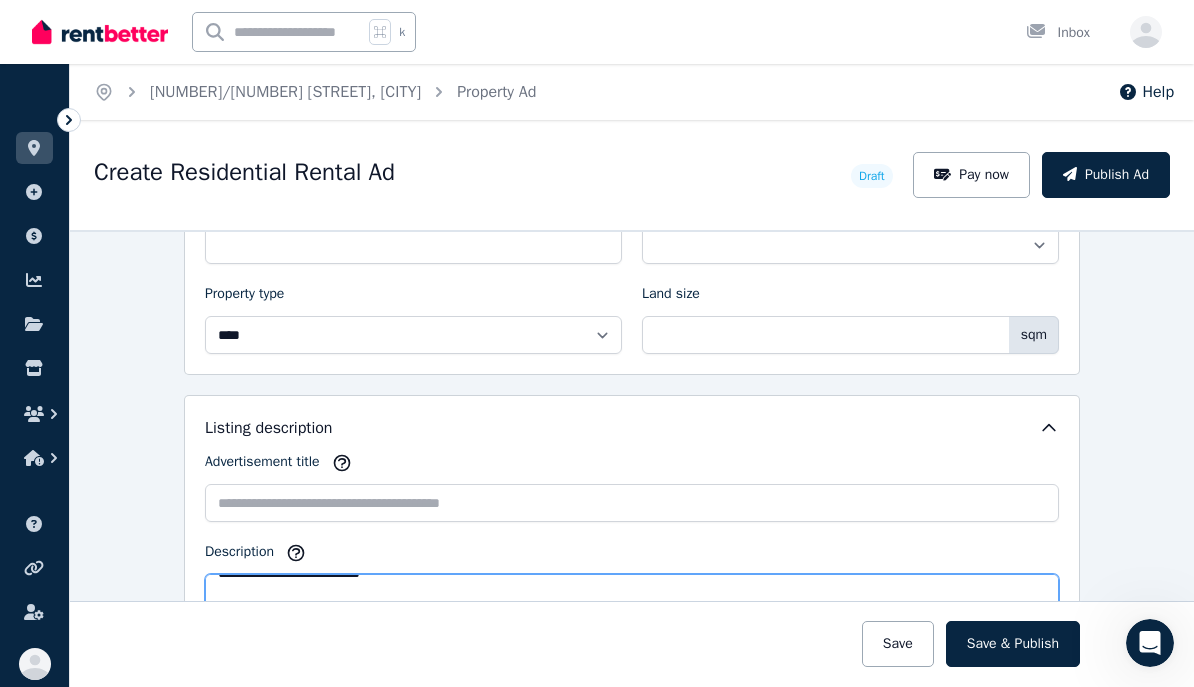 type on "**********" 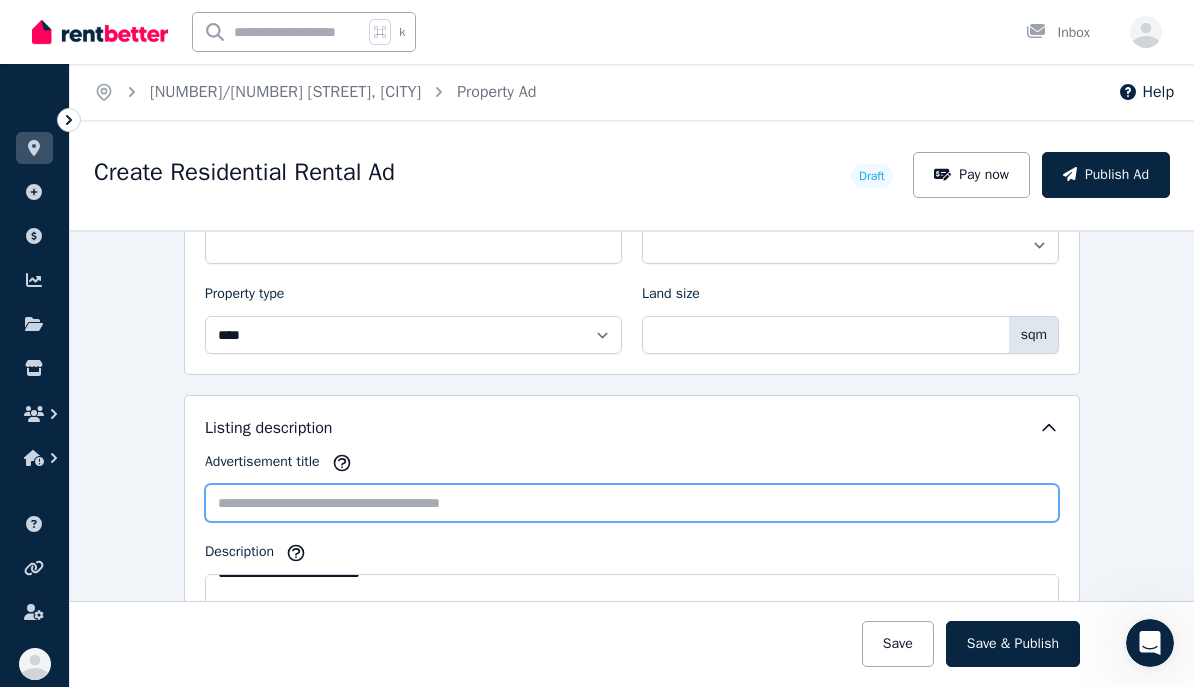 click on "Advertisement title" at bounding box center (632, 503) 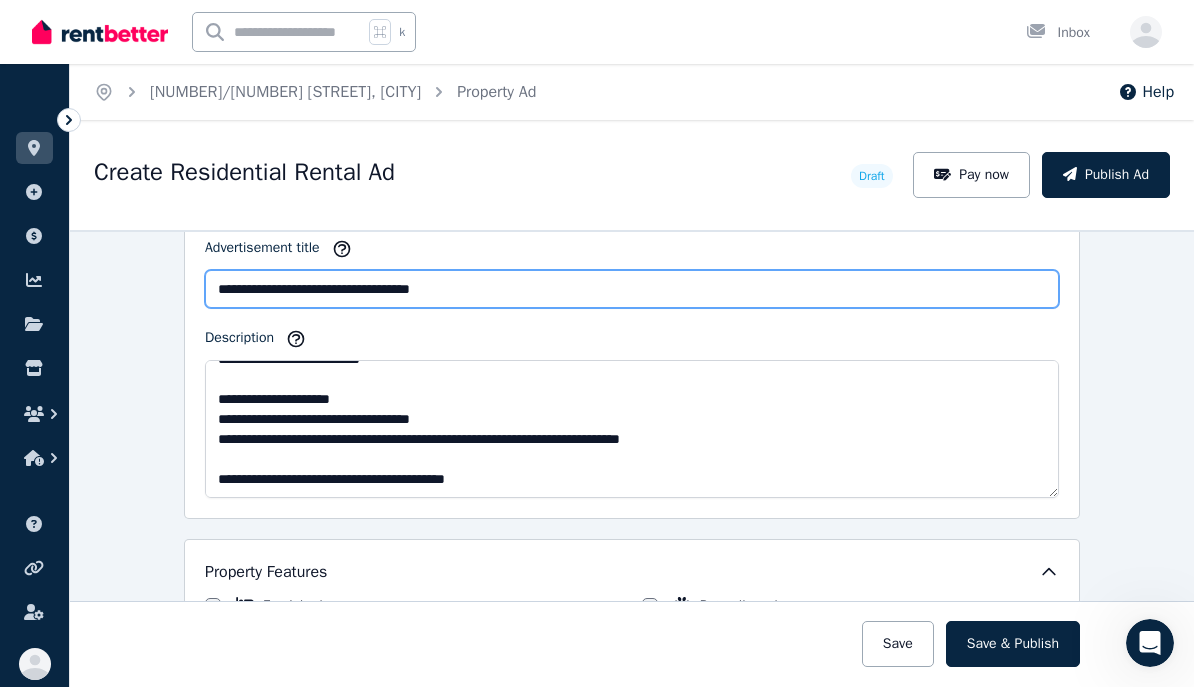 scroll, scrollTop: 1215, scrollLeft: 0, axis: vertical 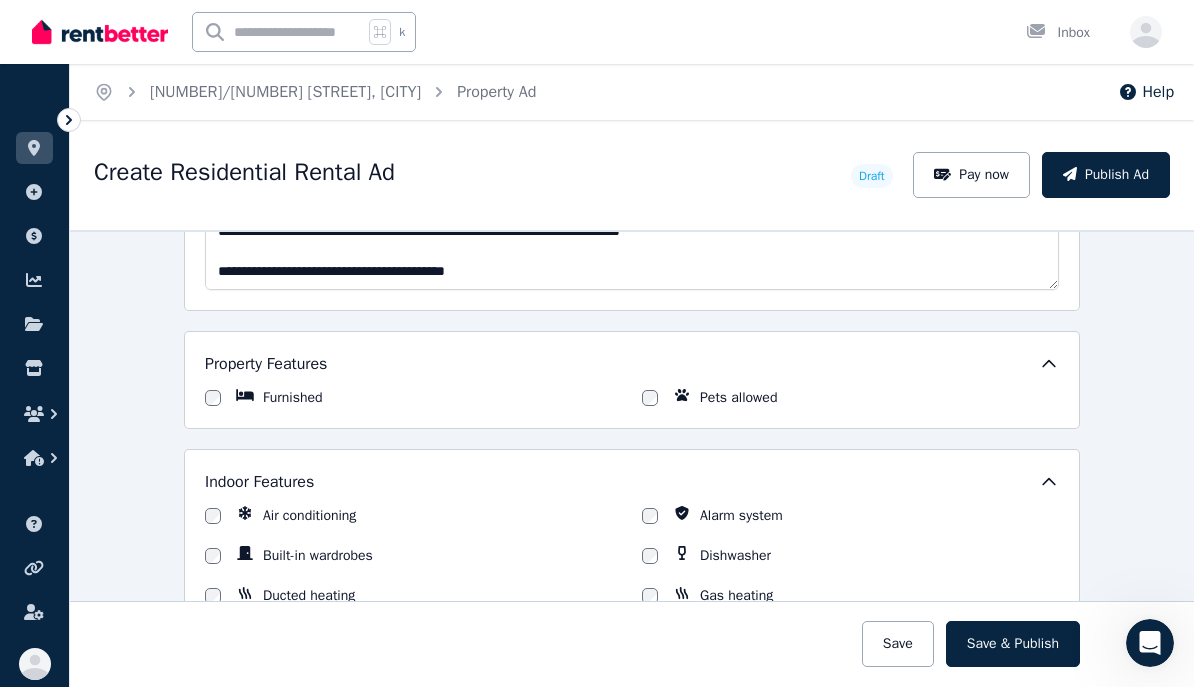 type on "**********" 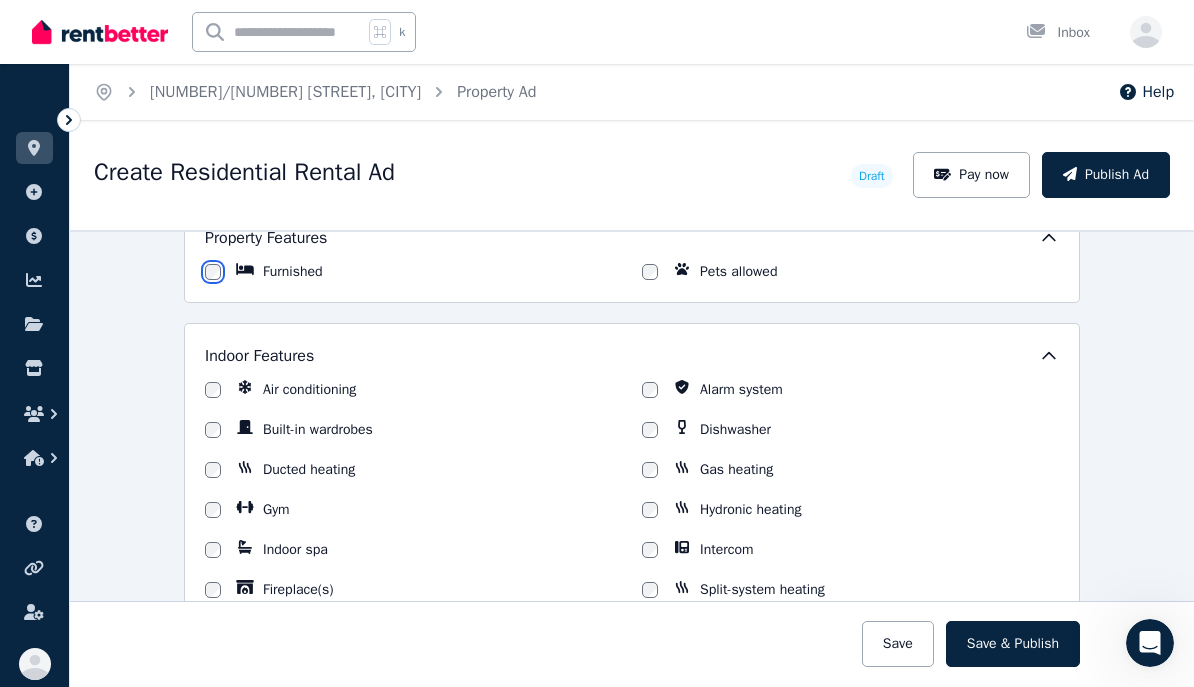 scroll, scrollTop: 1590, scrollLeft: 0, axis: vertical 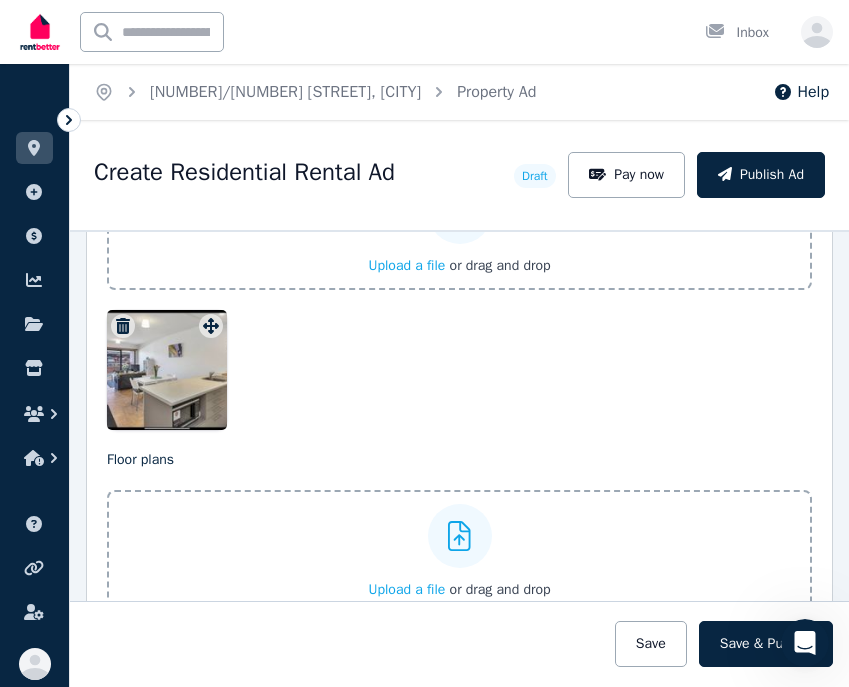 click 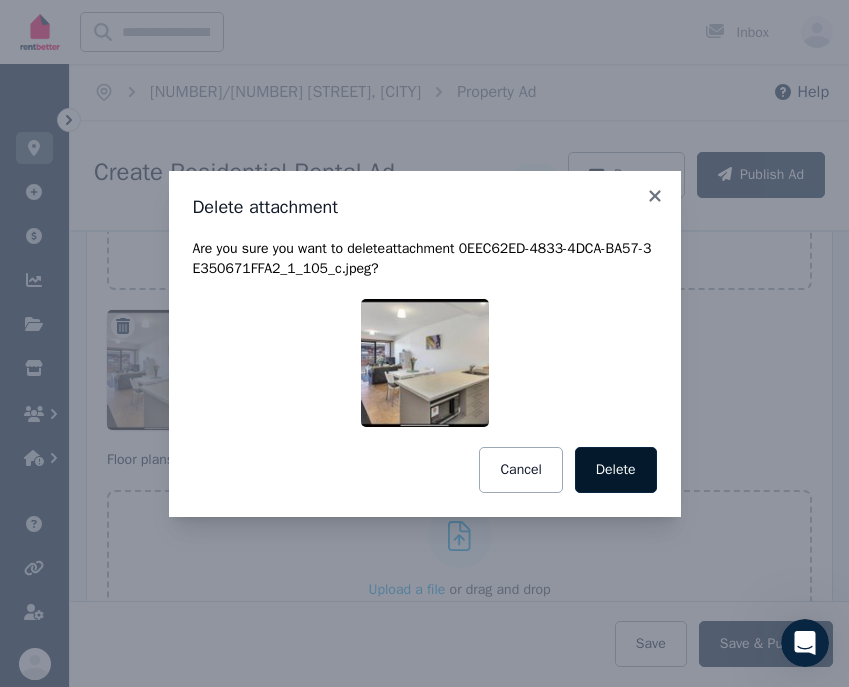 click on "Delete" at bounding box center [616, 470] 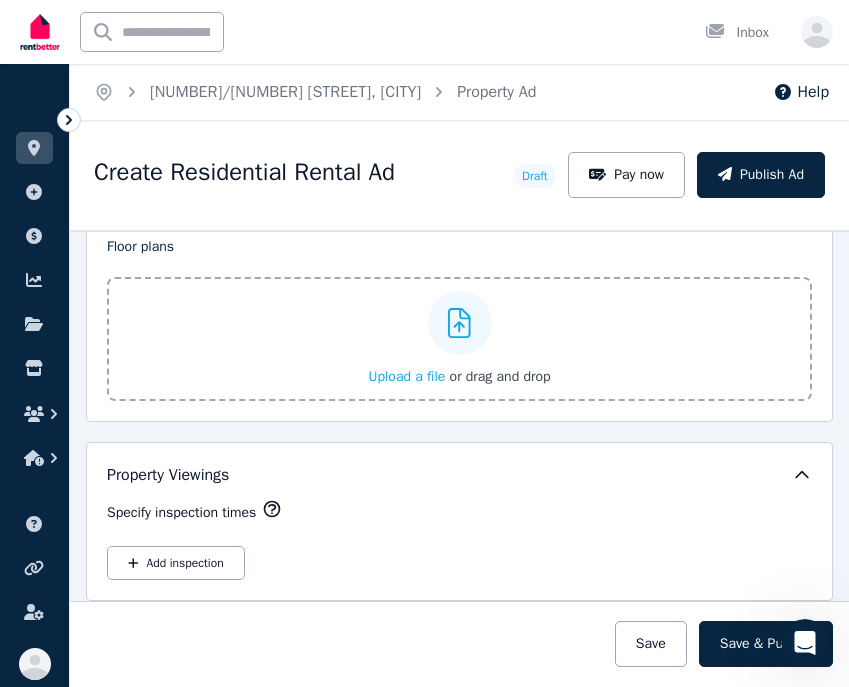 scroll, scrollTop: 2902, scrollLeft: 0, axis: vertical 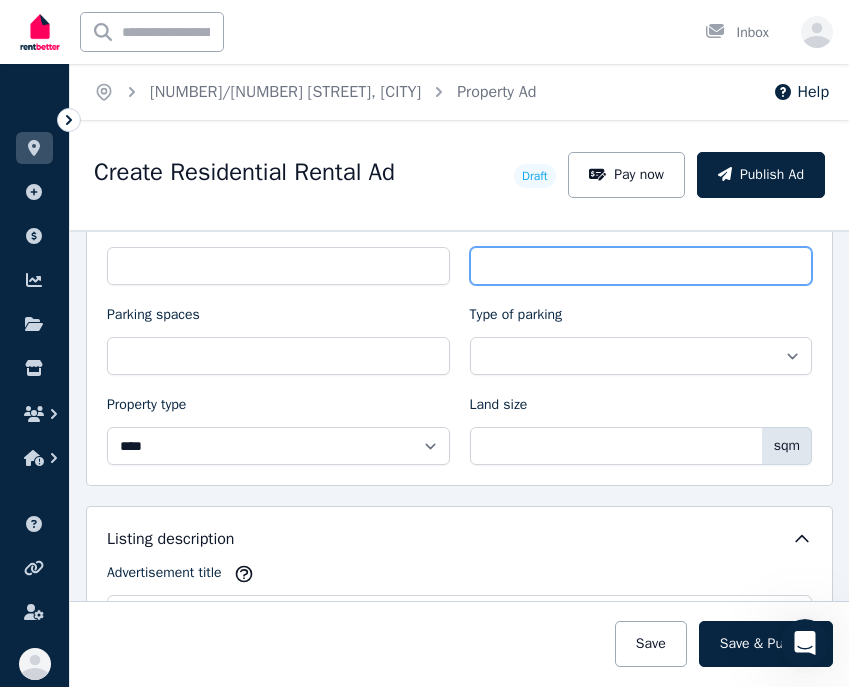 click on "**" at bounding box center [641, 266] 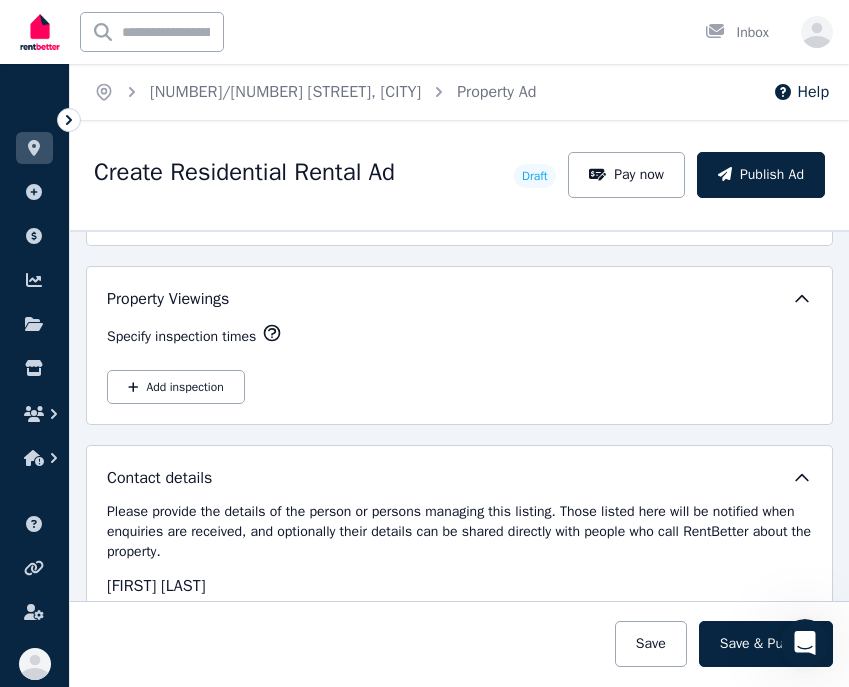 scroll, scrollTop: 3246, scrollLeft: 0, axis: vertical 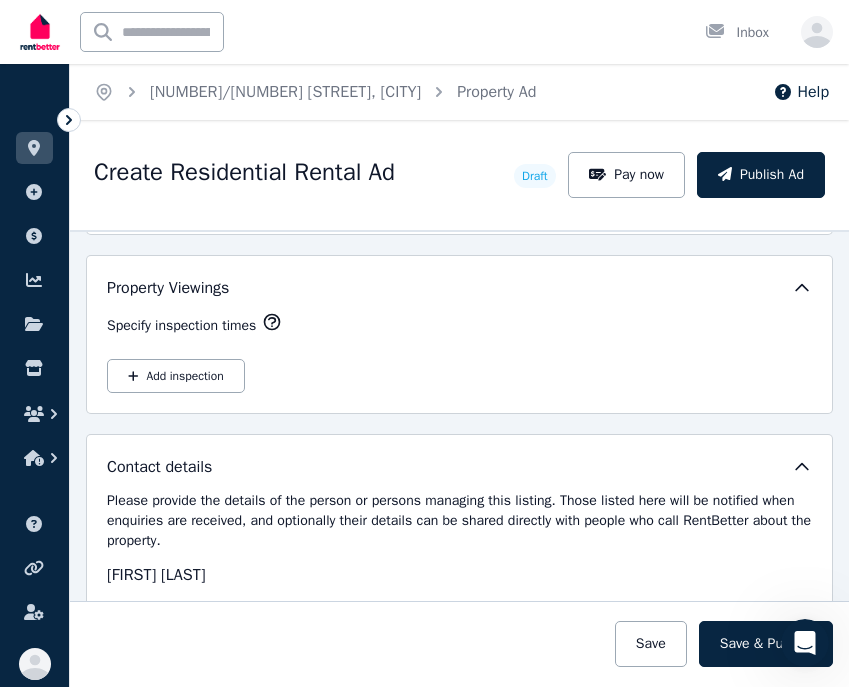 click 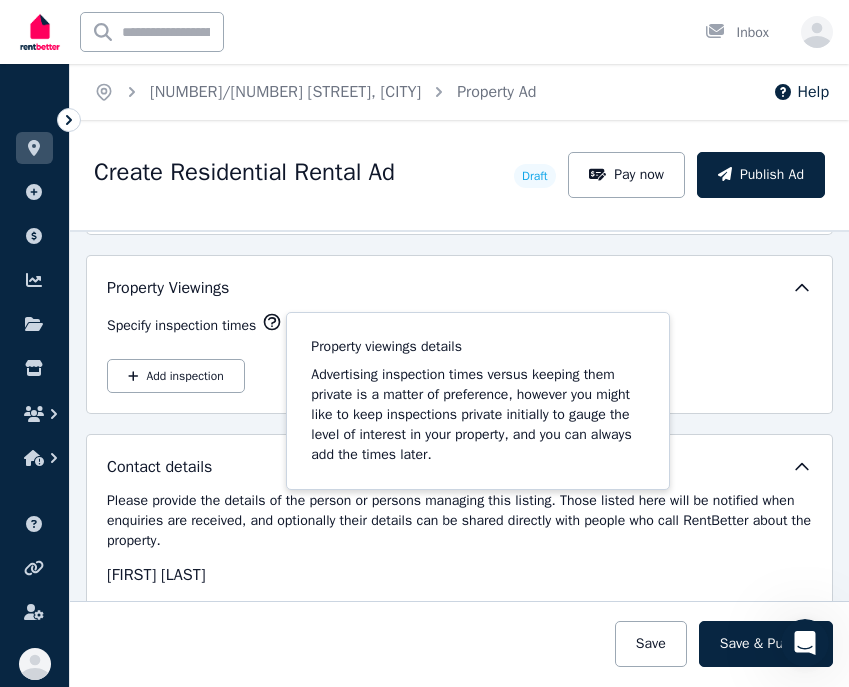 click on "Please provide the details of the person or persons managing this listing. Those listed here will be notified when enquiries are received, and optionally their details can be shared directly with people who call RentBetter about the property." at bounding box center [459, 521] 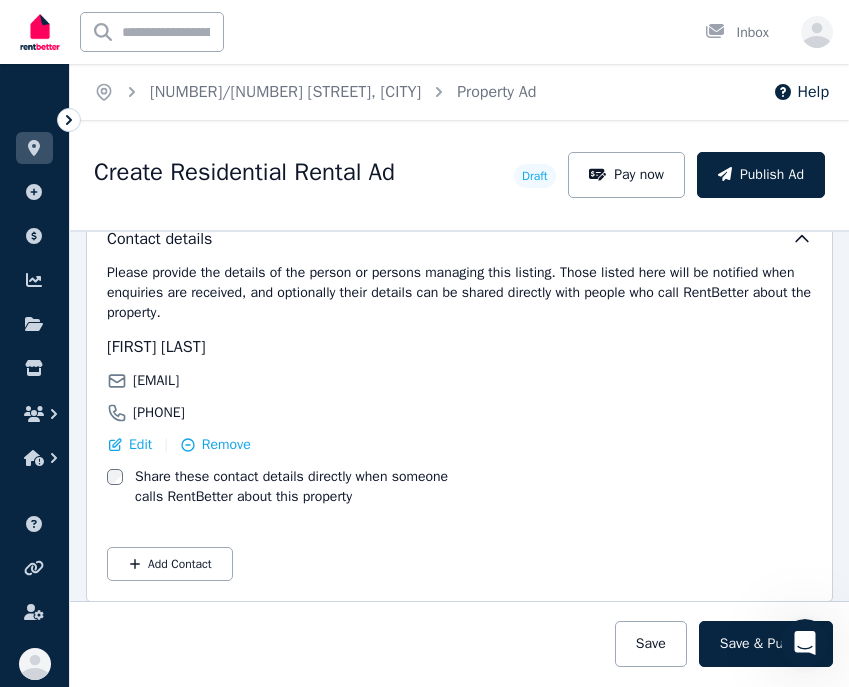 scroll, scrollTop: 3482, scrollLeft: 0, axis: vertical 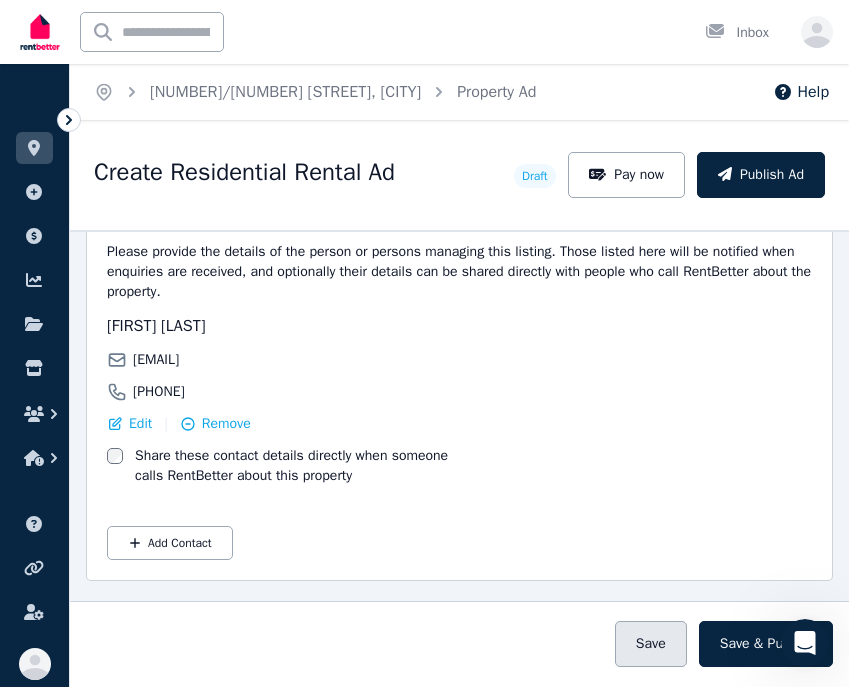 click on "Save" at bounding box center [651, 644] 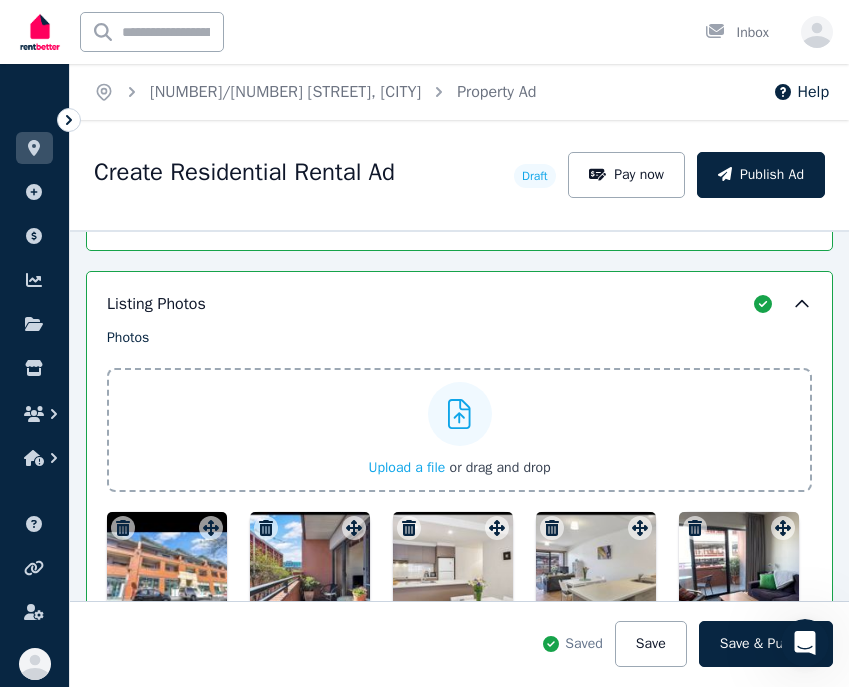 scroll, scrollTop: 2461, scrollLeft: 0, axis: vertical 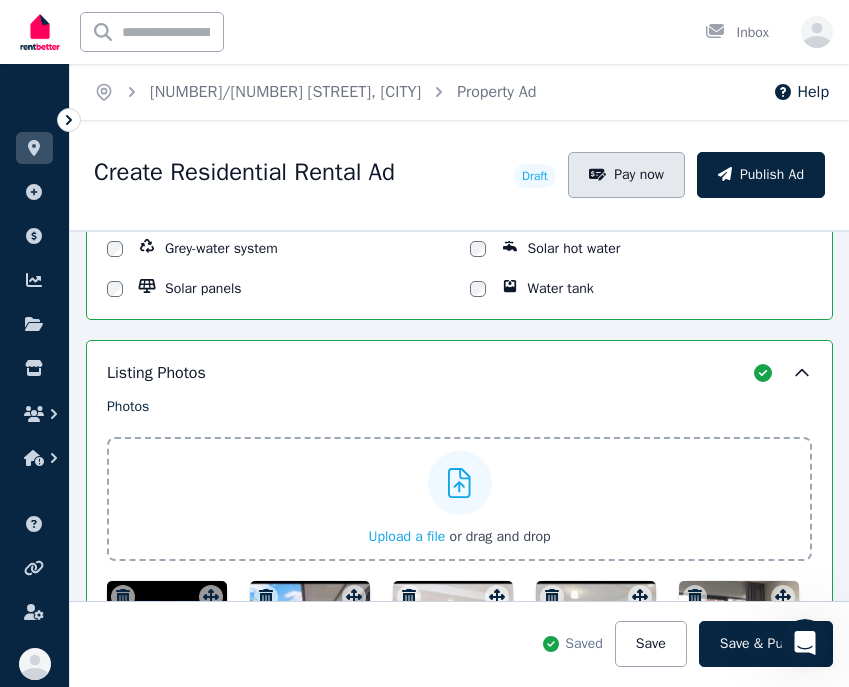 click on "Pay now" at bounding box center [626, 175] 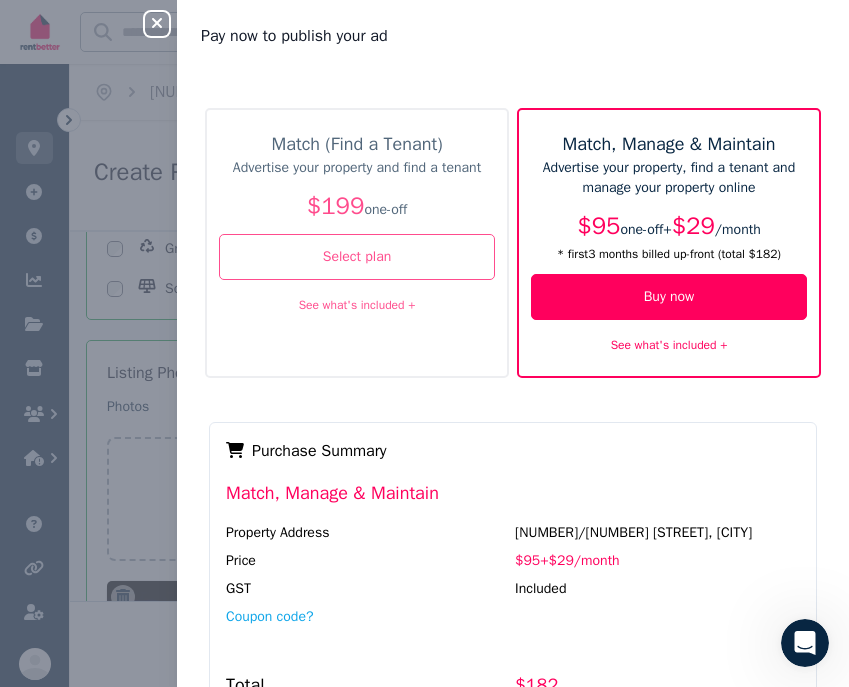 click on "See what's included +" at bounding box center [357, 305] 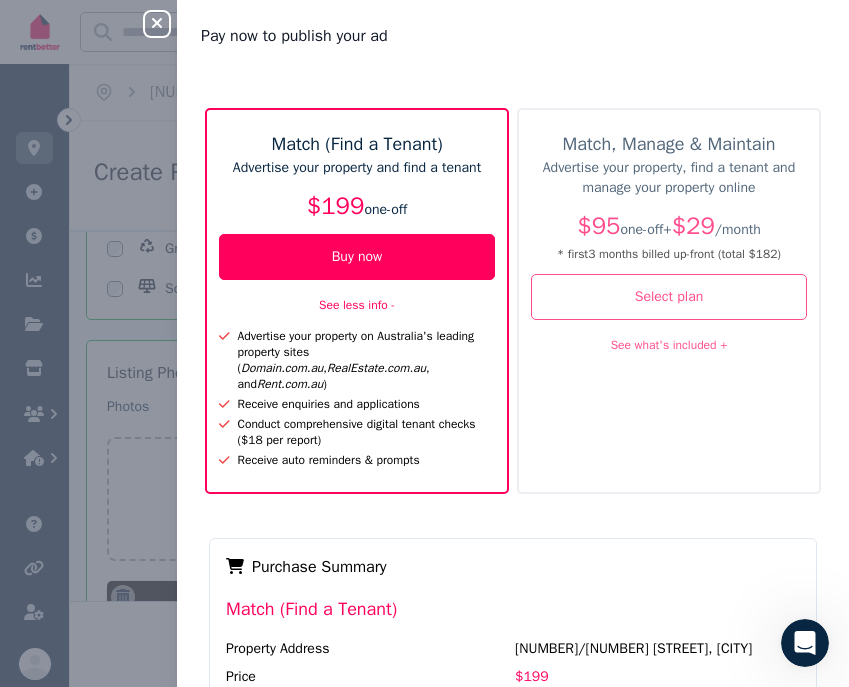 click on "See what's included +" at bounding box center [669, 344] 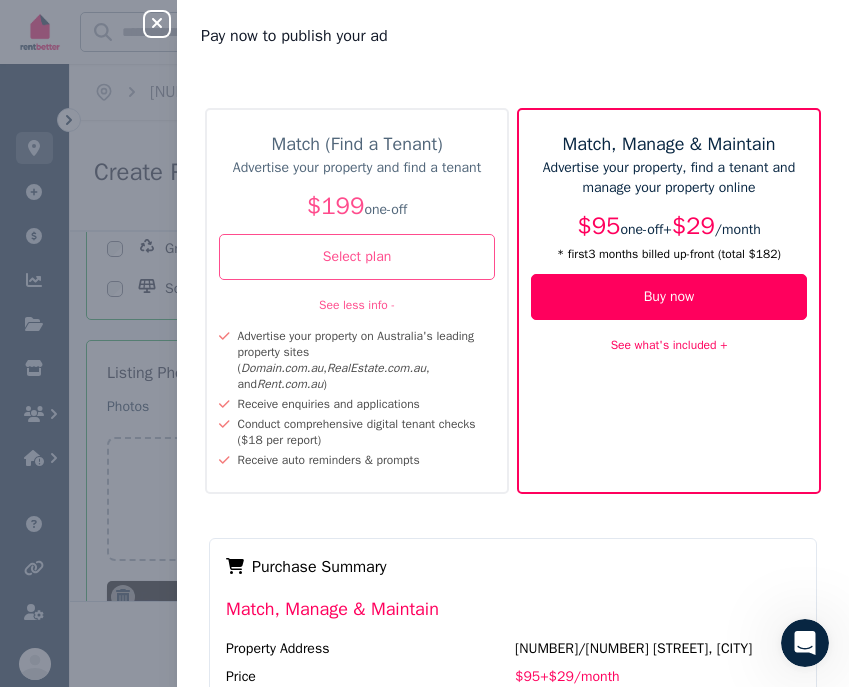 click on "See what's included +" at bounding box center [669, 345] 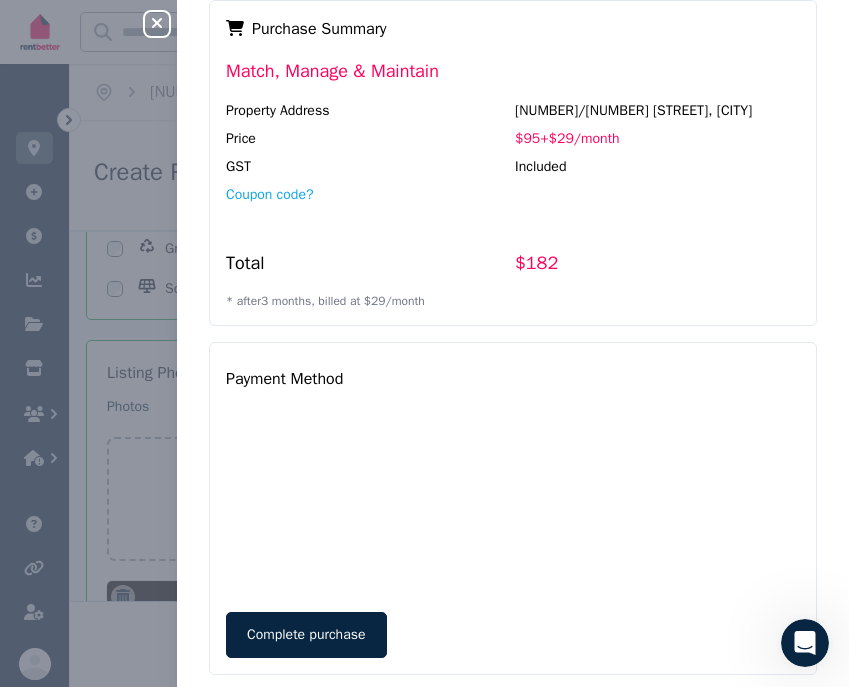 scroll, scrollTop: 870, scrollLeft: 0, axis: vertical 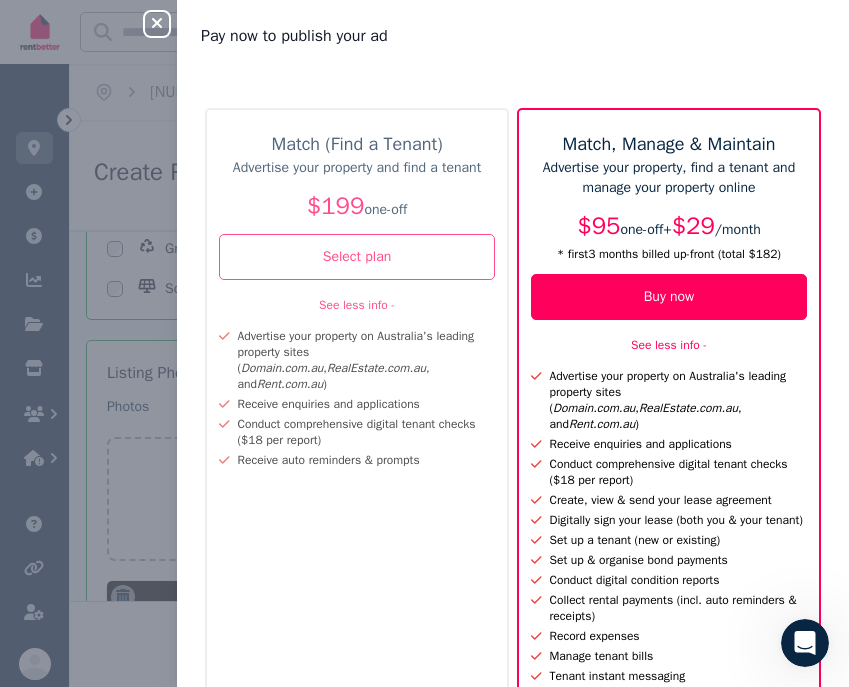 click 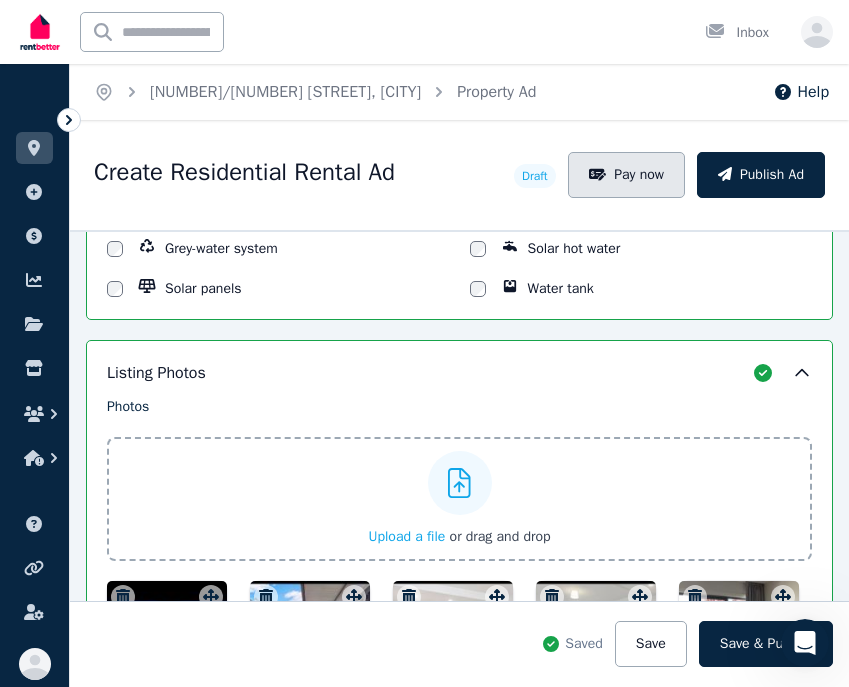 click 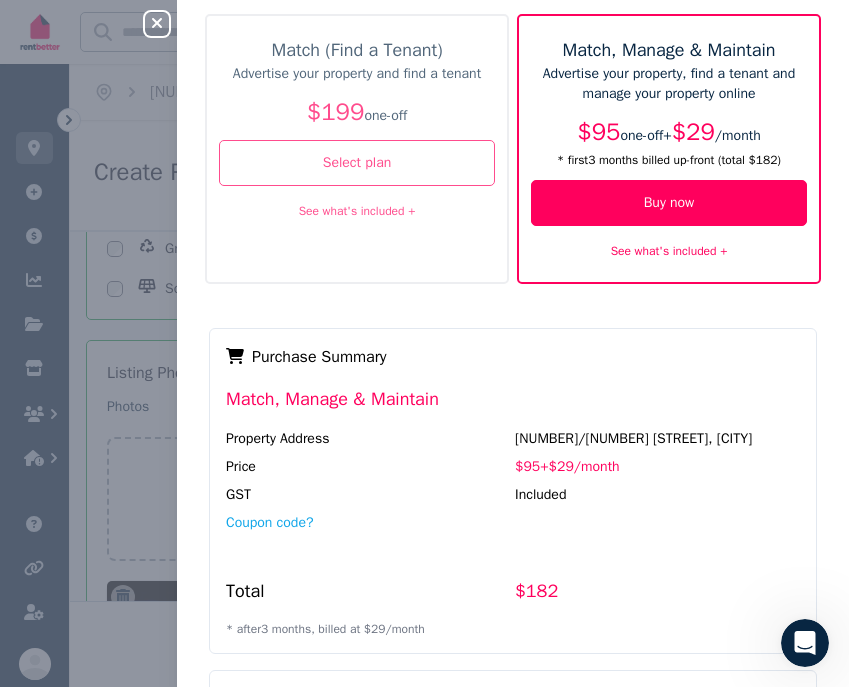 scroll, scrollTop: 70, scrollLeft: 0, axis: vertical 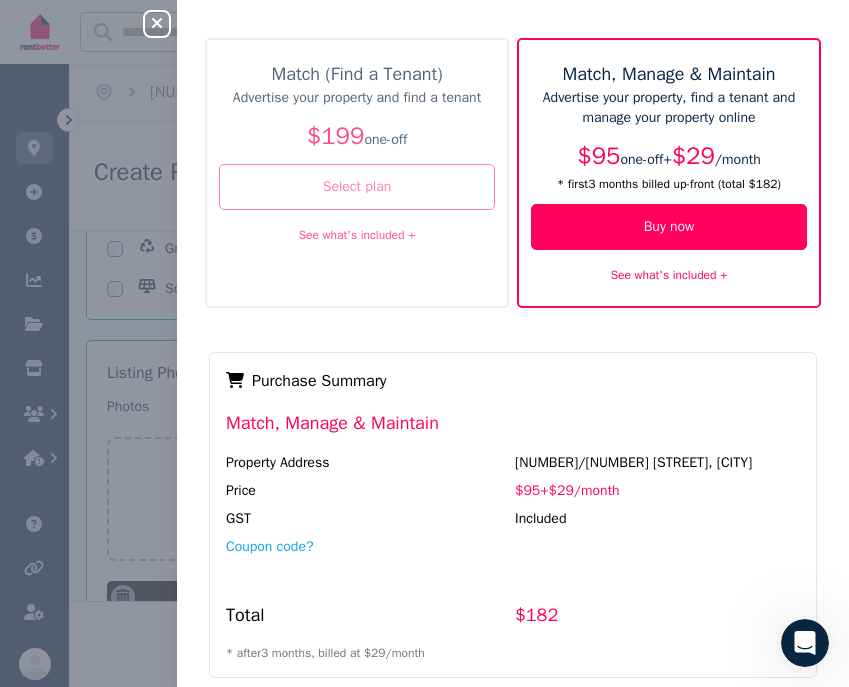 click on "Select plan" at bounding box center [357, 187] 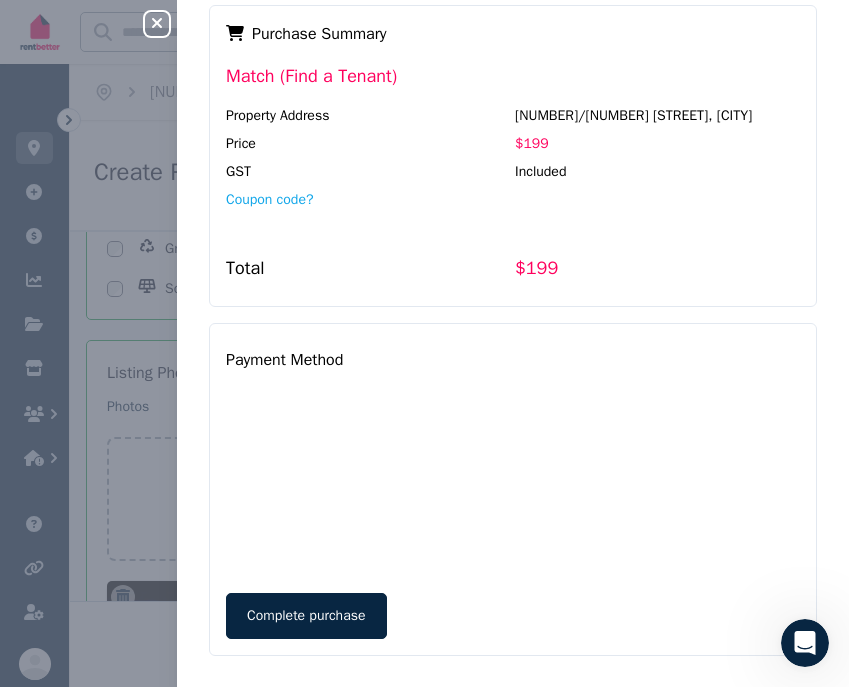 scroll, scrollTop: 434, scrollLeft: 0, axis: vertical 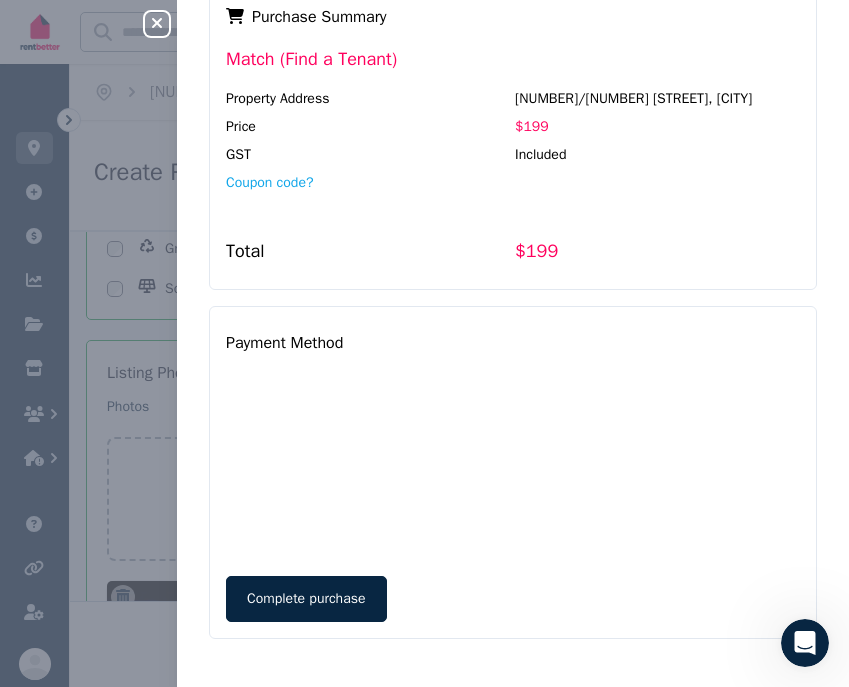 drag, startPoint x: 325, startPoint y: 590, endPoint x: 446, endPoint y: 358, distance: 261.65817 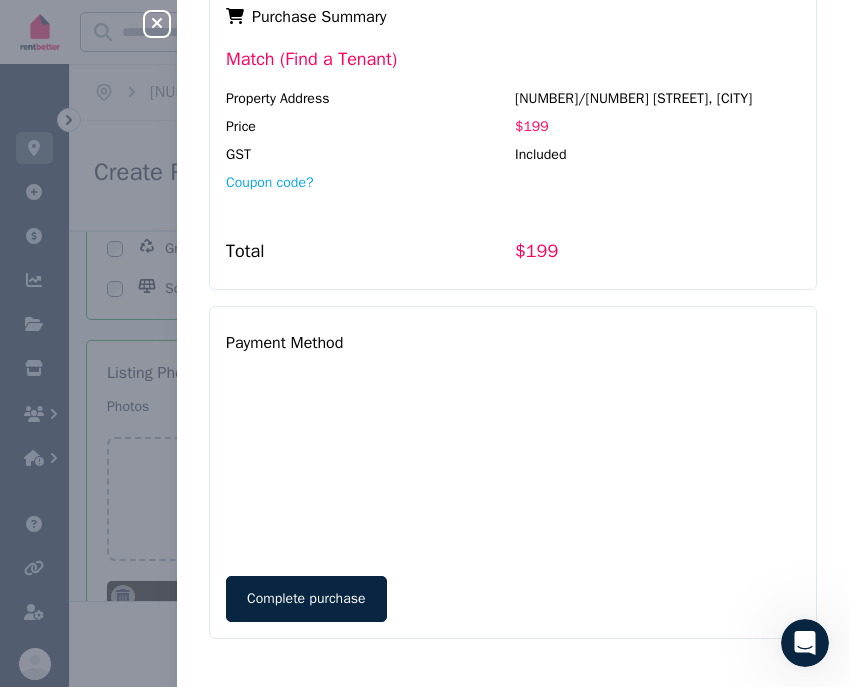 click on "Payment Method Complete purchase" at bounding box center [513, 472] 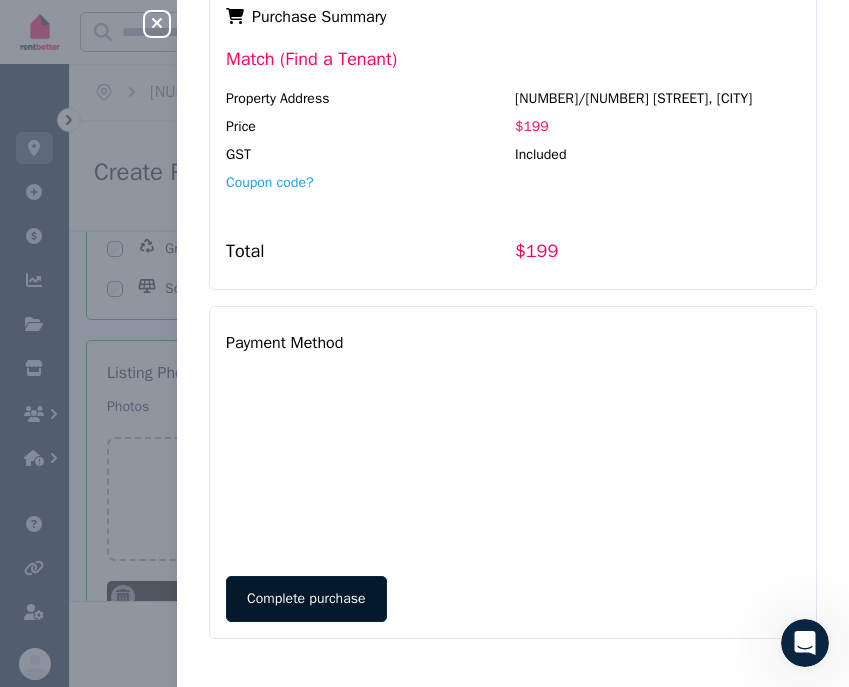 click on "Complete purchase" at bounding box center [306, 599] 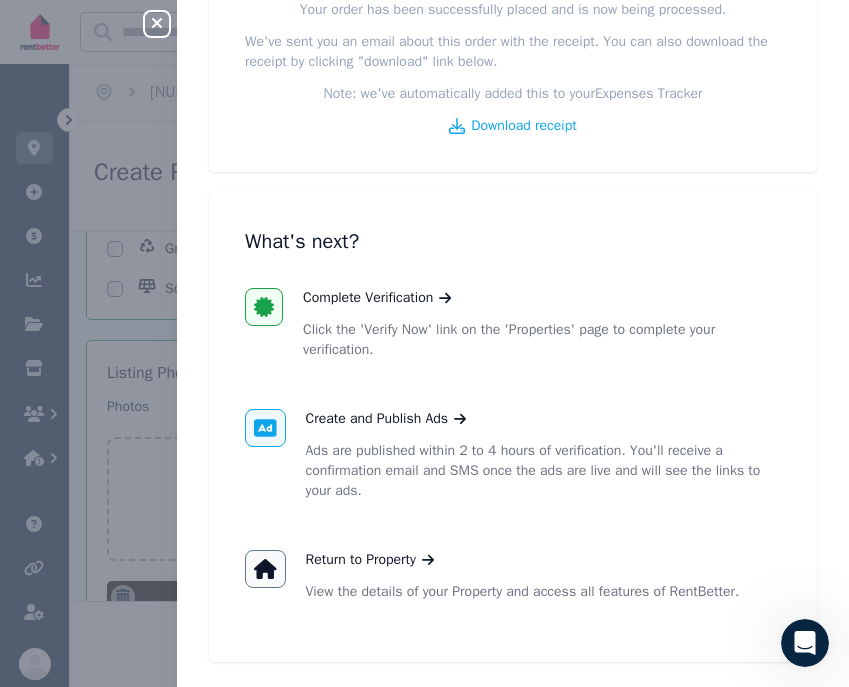 scroll, scrollTop: 278, scrollLeft: 0, axis: vertical 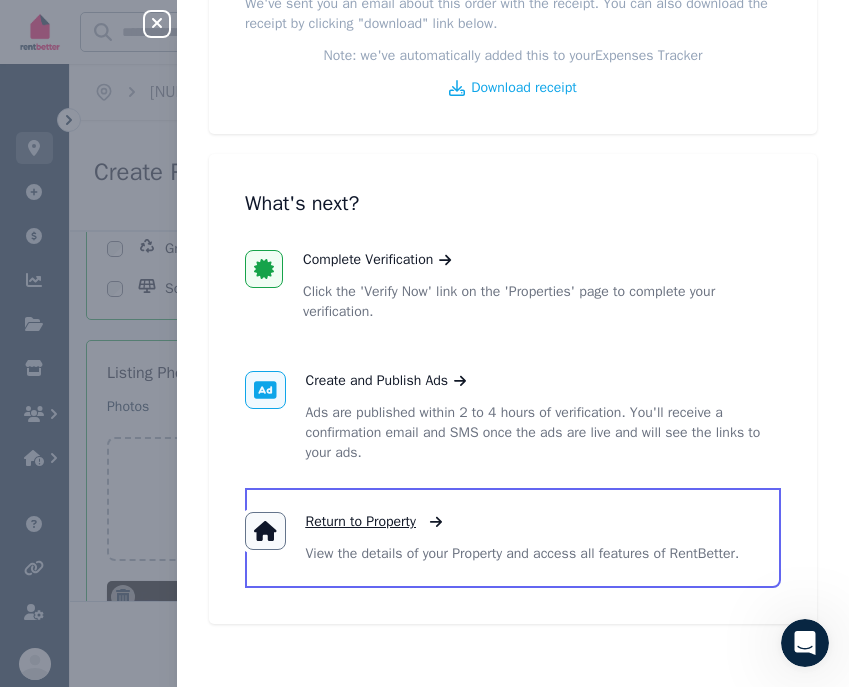 click on "Return to Property" at bounding box center (361, 522) 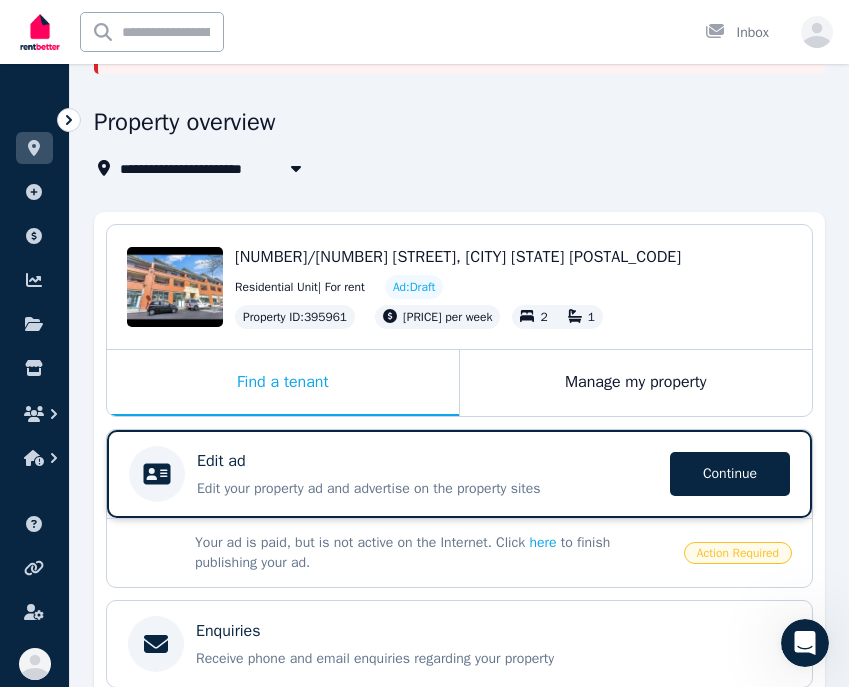 scroll, scrollTop: 128, scrollLeft: 0, axis: vertical 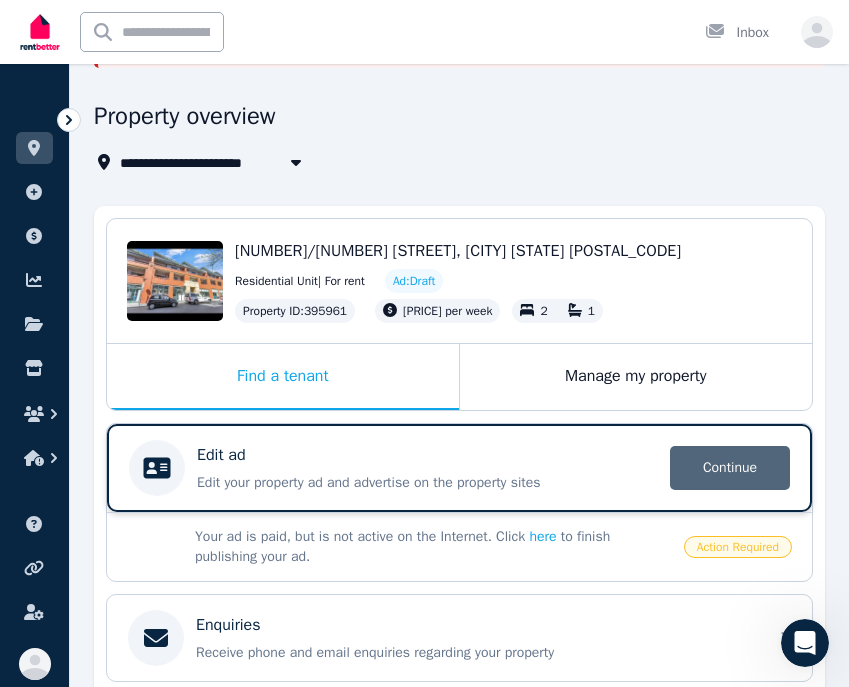 click on "Continue" at bounding box center [730, 468] 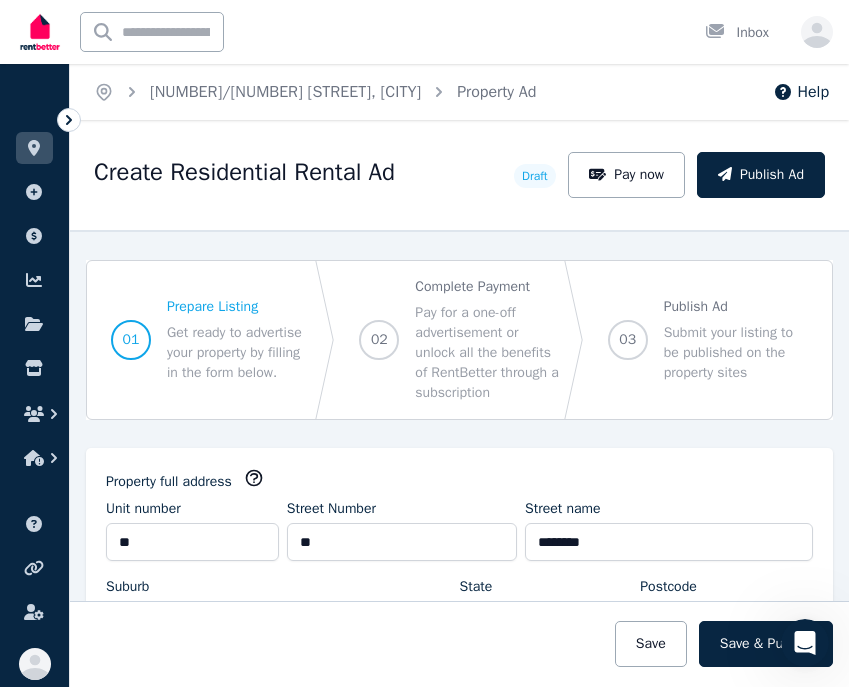 scroll, scrollTop: 0, scrollLeft: 0, axis: both 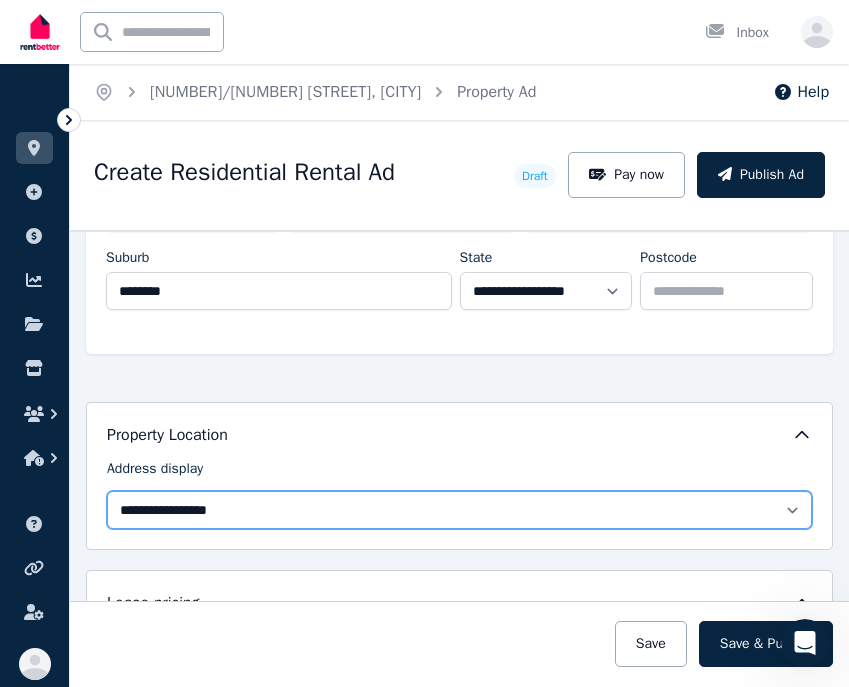 click on "**********" at bounding box center [459, 510] 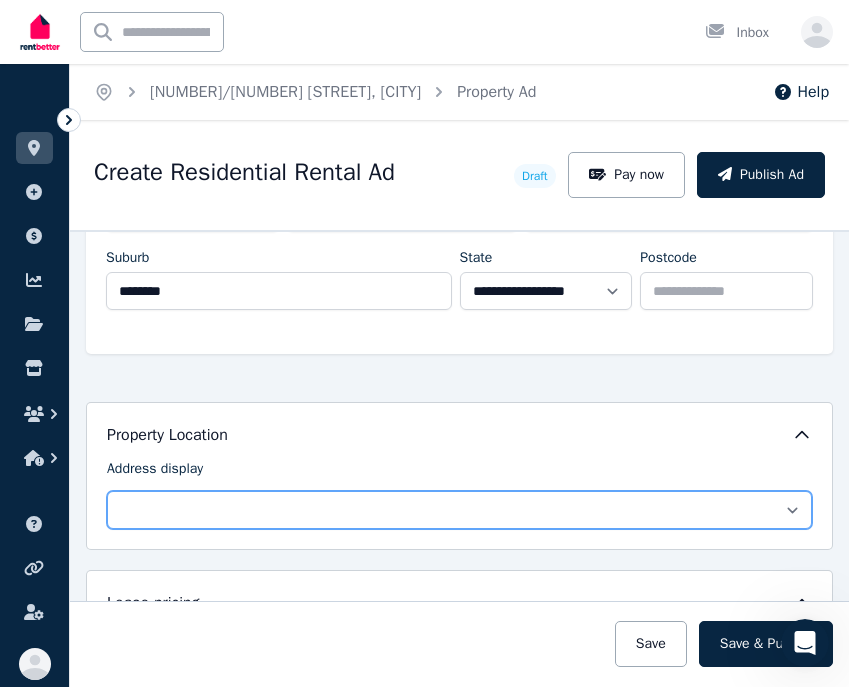 click on "**********" at bounding box center (459, 510) 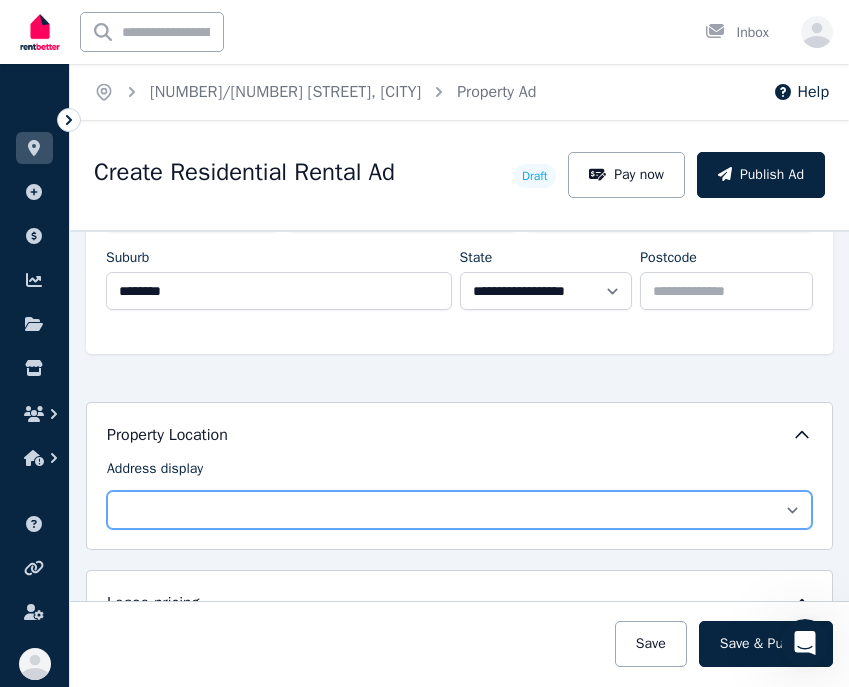 select on "**********" 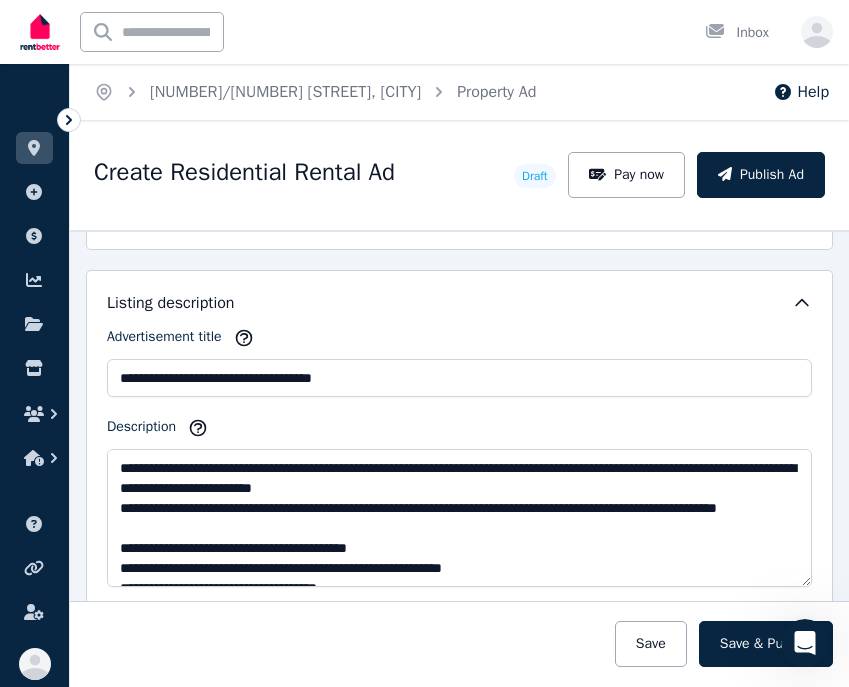 scroll, scrollTop: 1150, scrollLeft: 0, axis: vertical 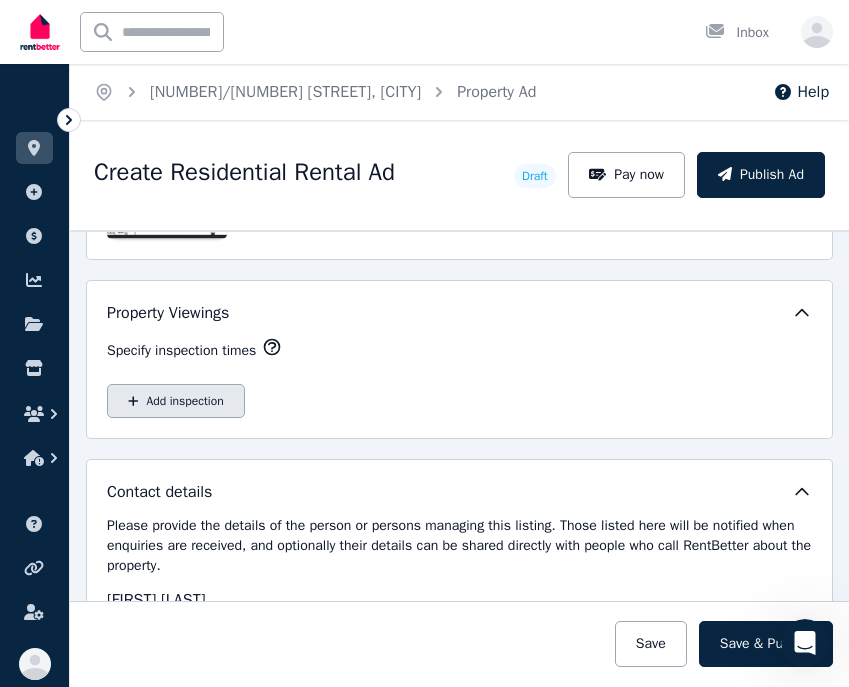 click on "Add inspection" at bounding box center (176, 401) 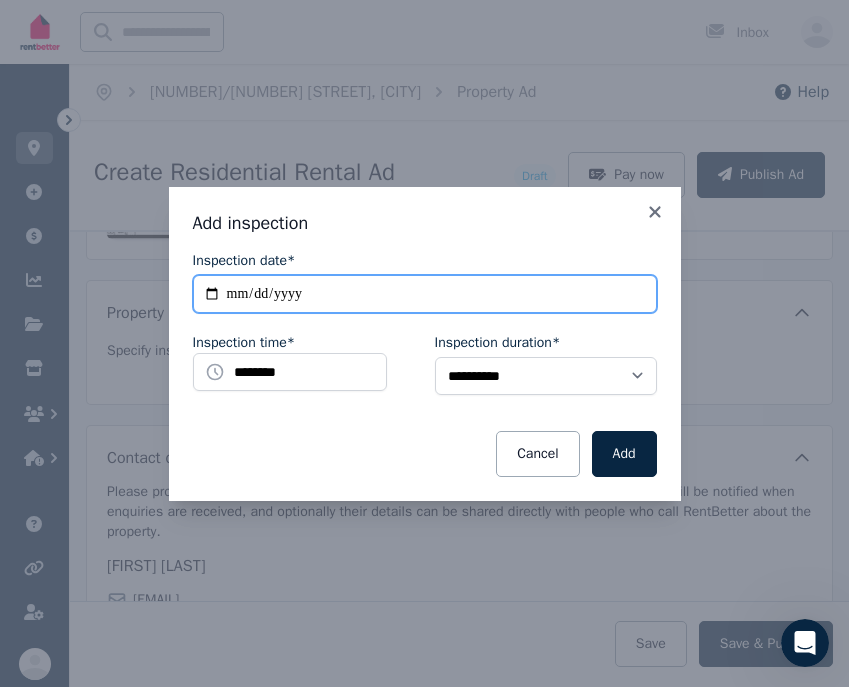 click on "**********" at bounding box center (425, 294) 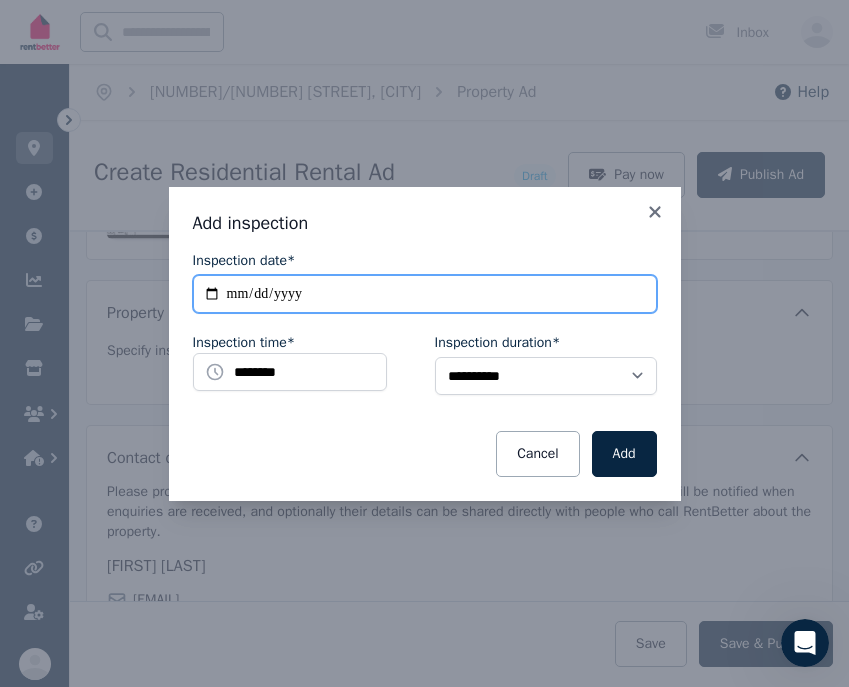 click on "**********" at bounding box center (425, 294) 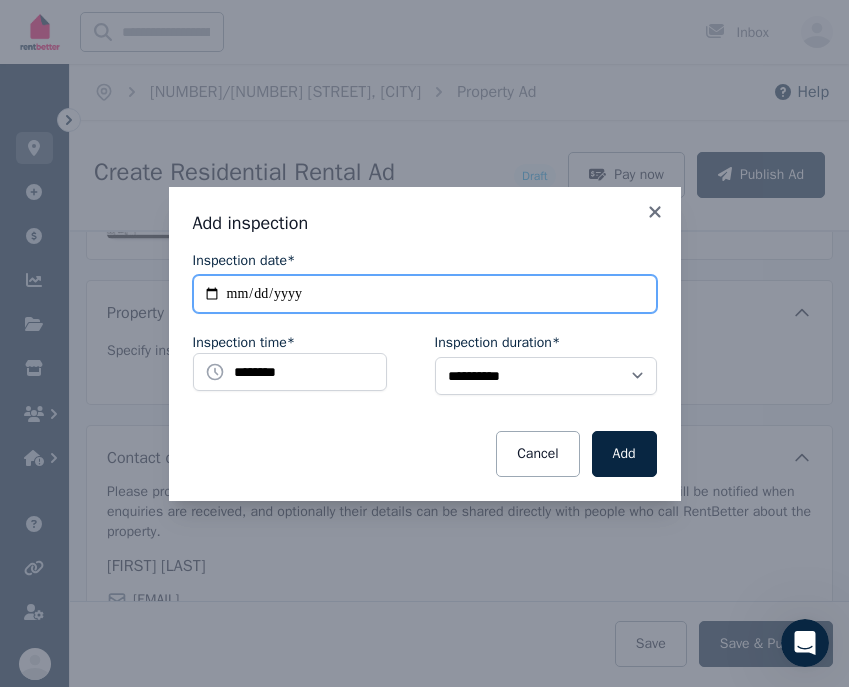 type on "**********" 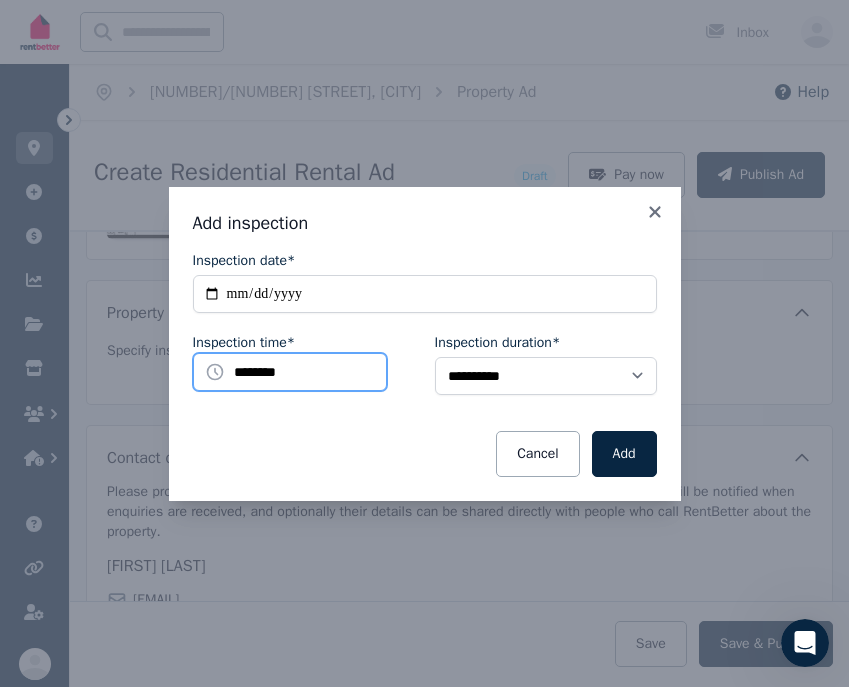 click on "********" at bounding box center [290, 372] 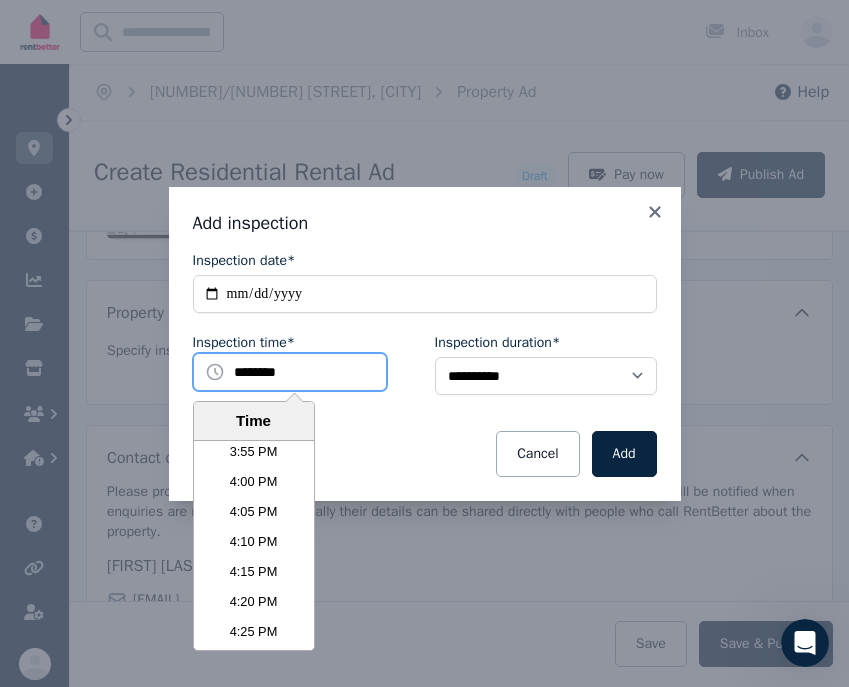 scroll, scrollTop: 5738, scrollLeft: 0, axis: vertical 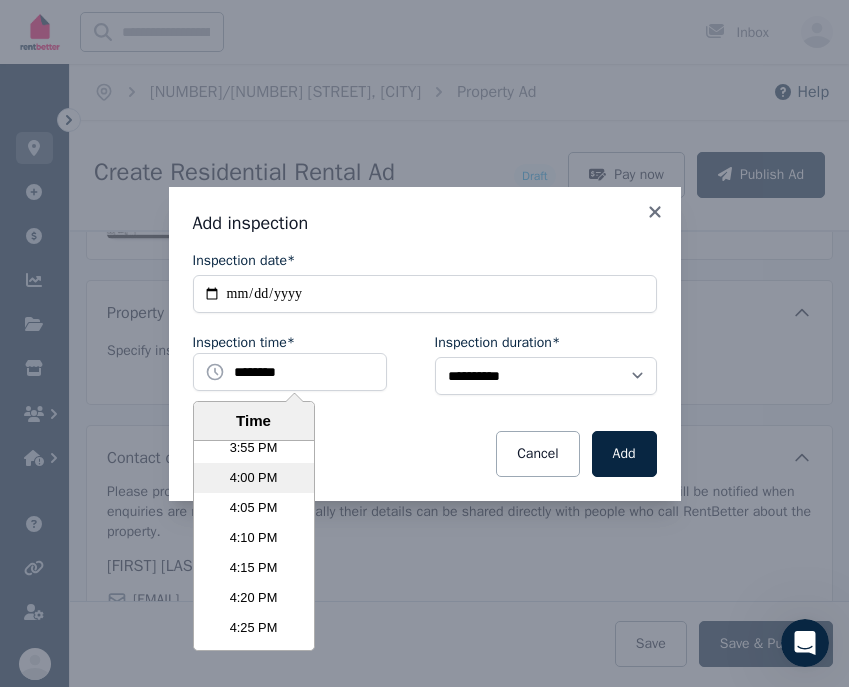click on "4:00 PM" at bounding box center [254, 478] 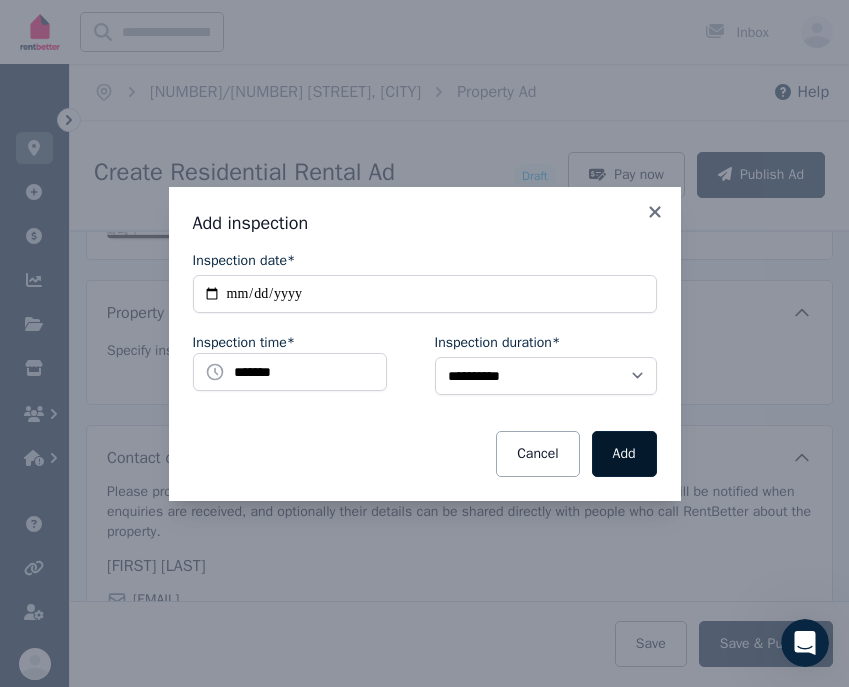click on "Add" at bounding box center [624, 454] 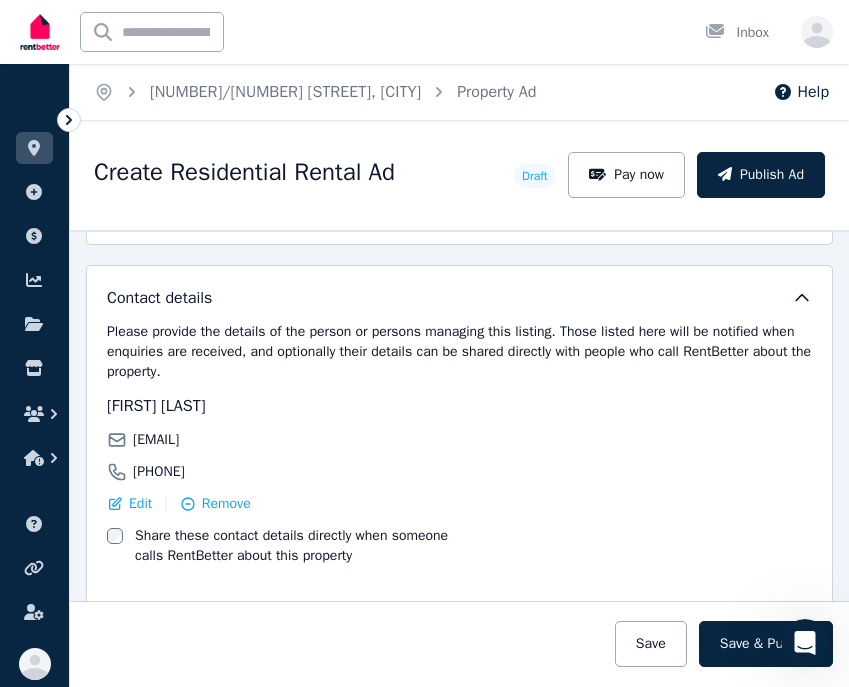scroll, scrollTop: 3573, scrollLeft: 0, axis: vertical 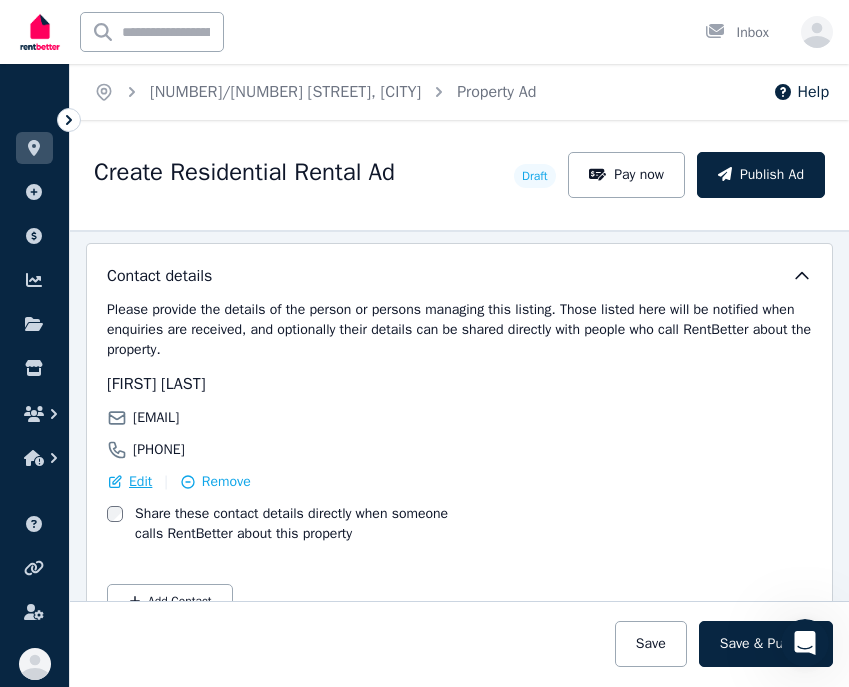 click on "Edit" at bounding box center (140, 482) 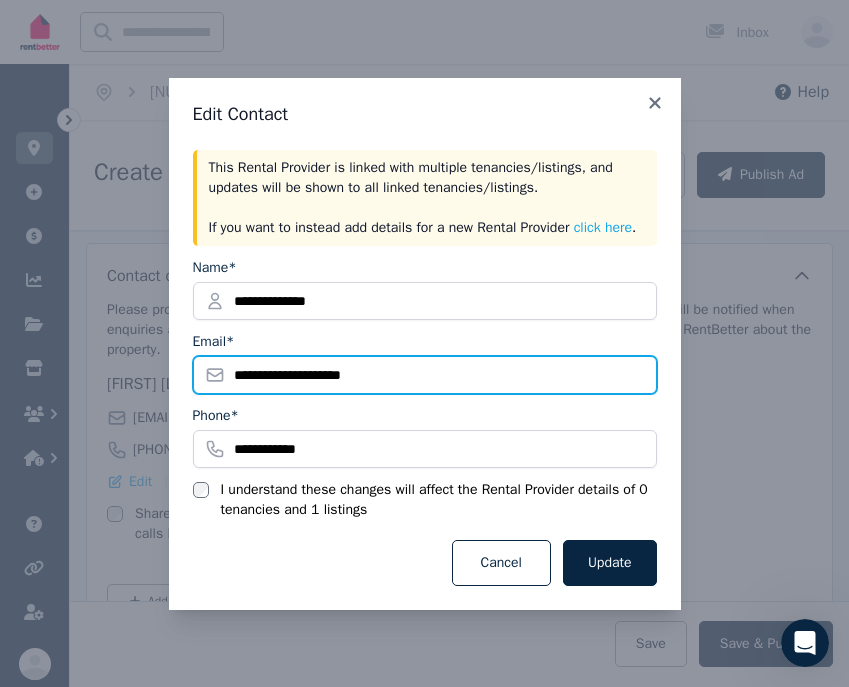 drag, startPoint x: 403, startPoint y: 380, endPoint x: 312, endPoint y: 386, distance: 91.197586 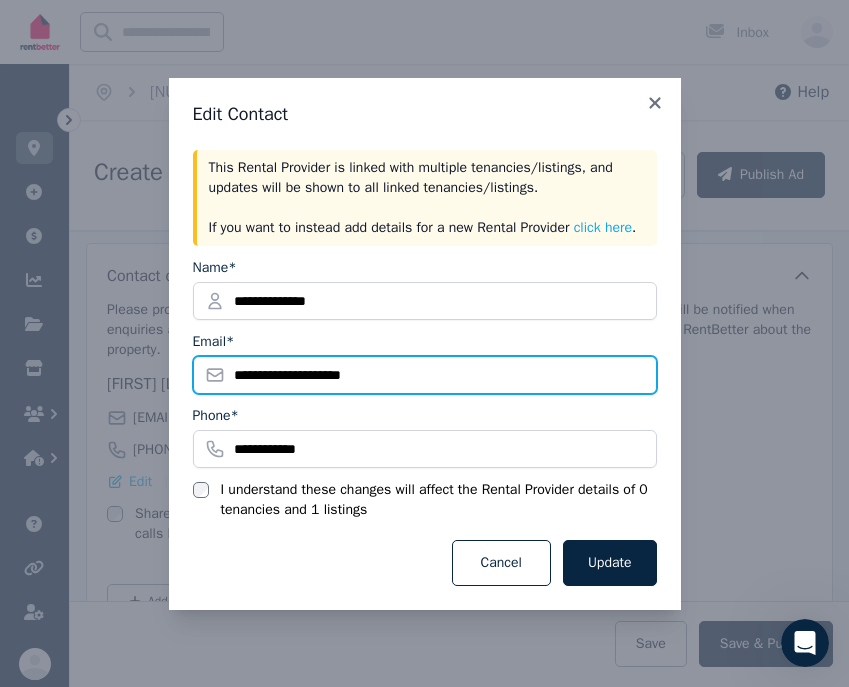 click on "**********" at bounding box center (425, 375) 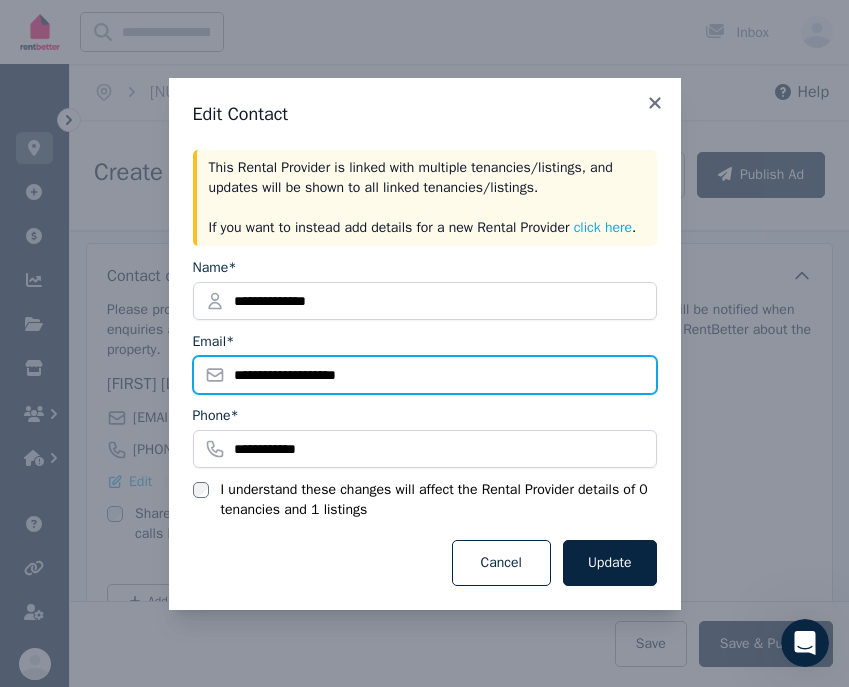 type on "**********" 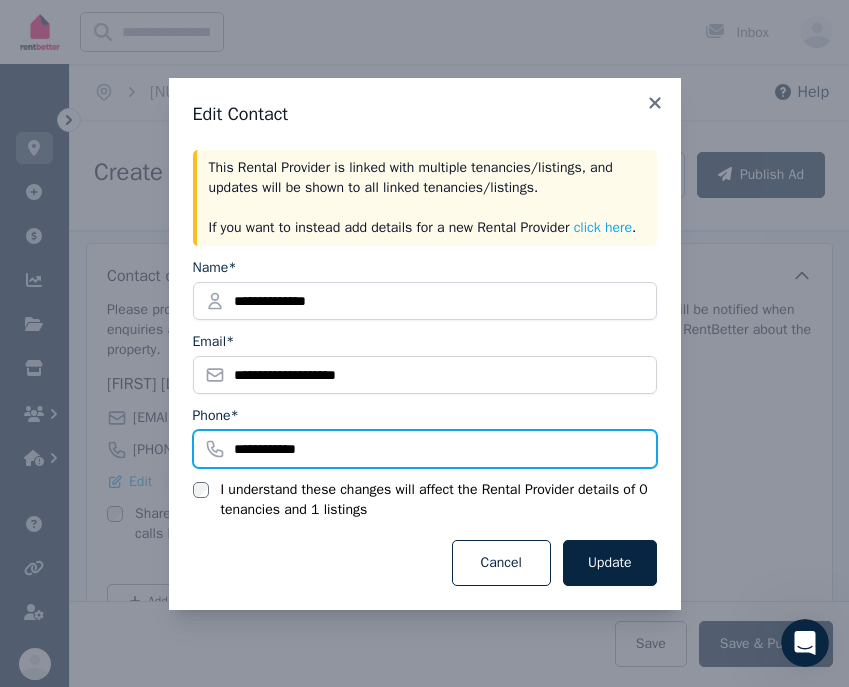 click on "**********" at bounding box center (425, 449) 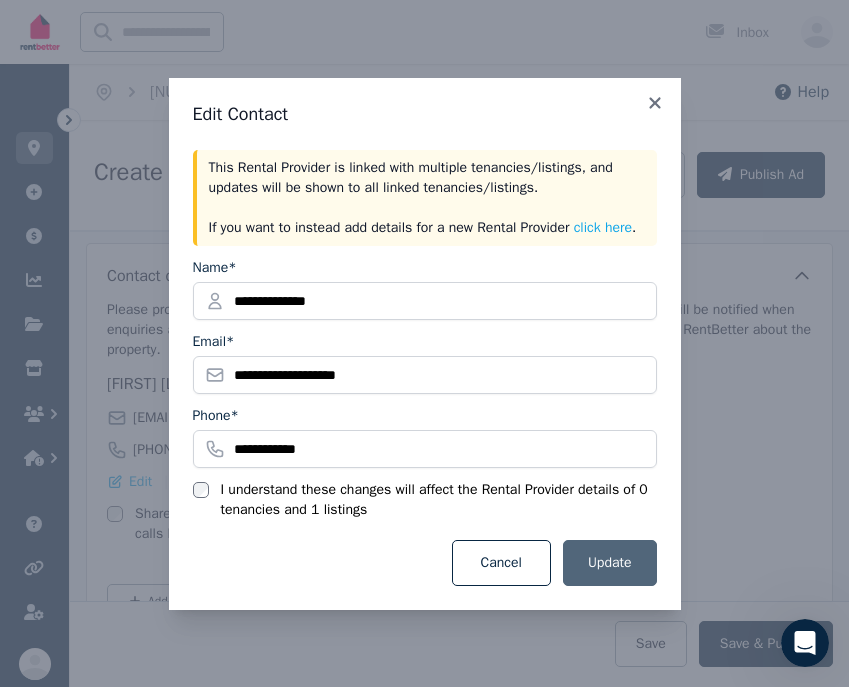 click on "Update" at bounding box center (610, 563) 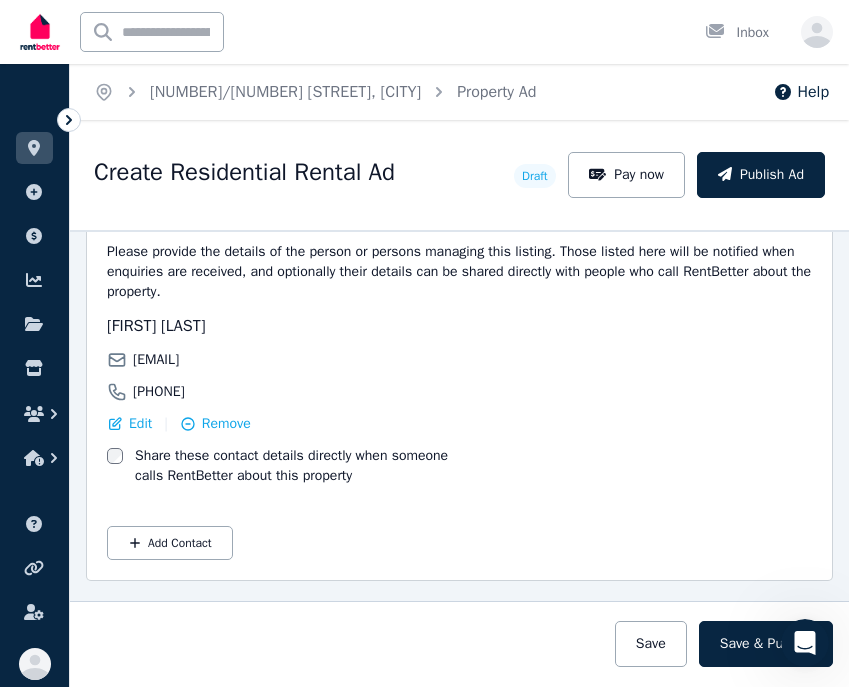 scroll, scrollTop: 3649, scrollLeft: 0, axis: vertical 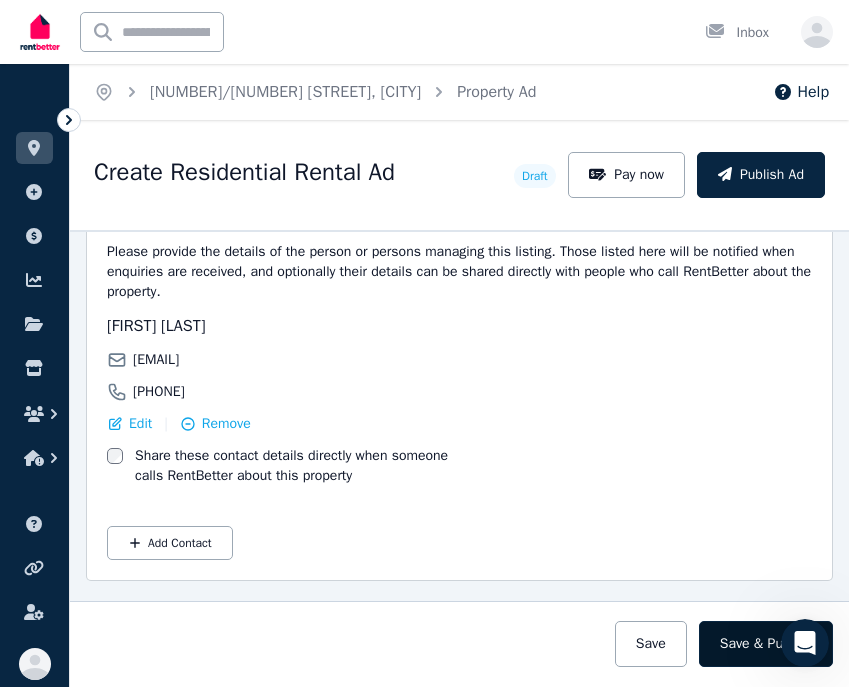 click on "Save & Publish" at bounding box center (766, 644) 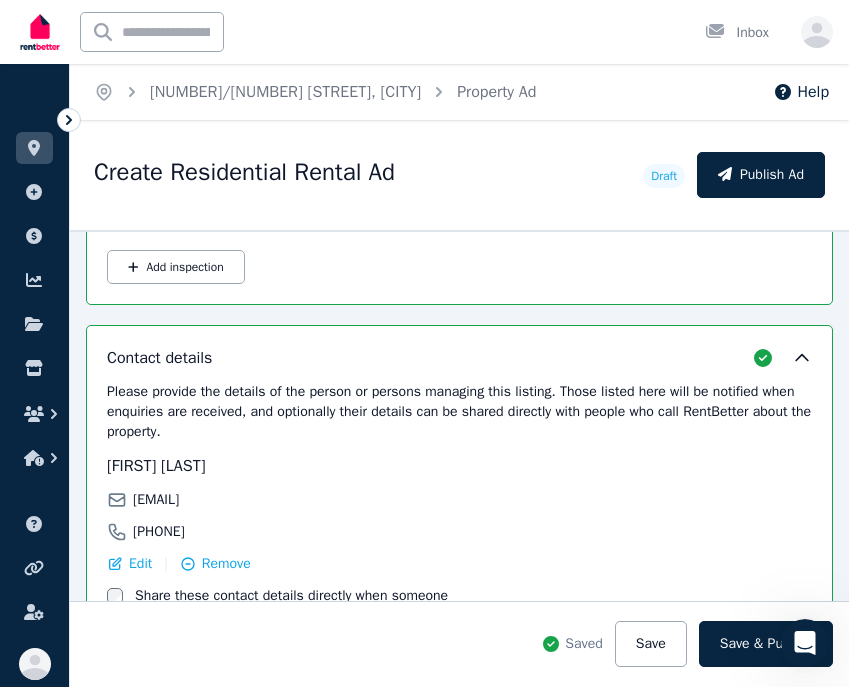 scroll, scrollTop: 3805, scrollLeft: 0, axis: vertical 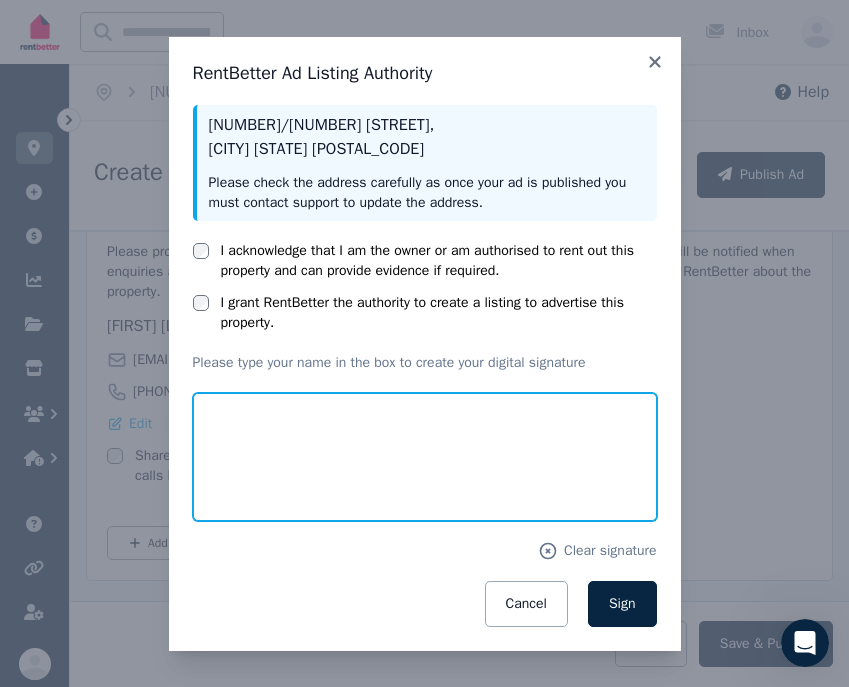 click at bounding box center [425, 457] 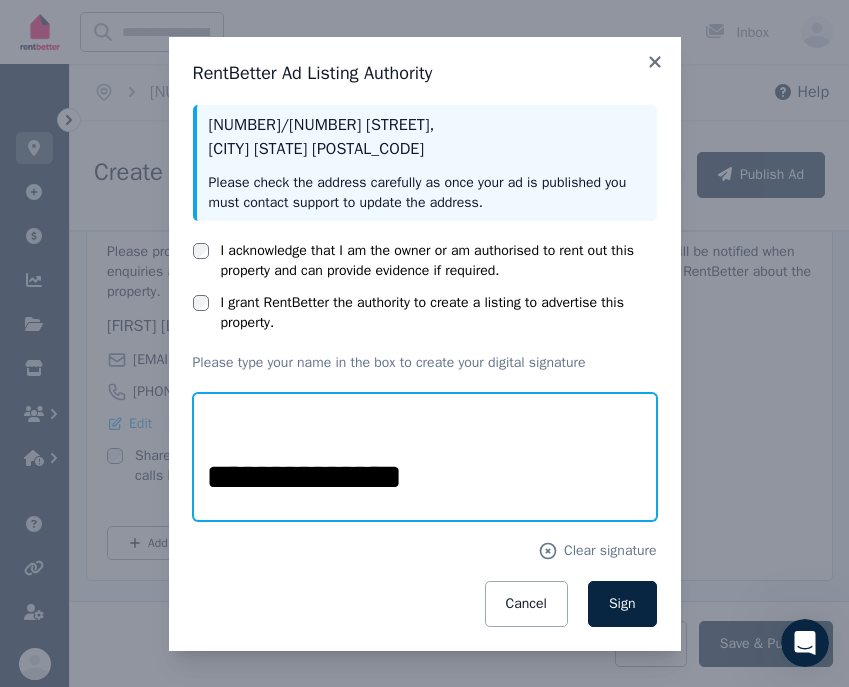 click on "**********" at bounding box center [425, 457] 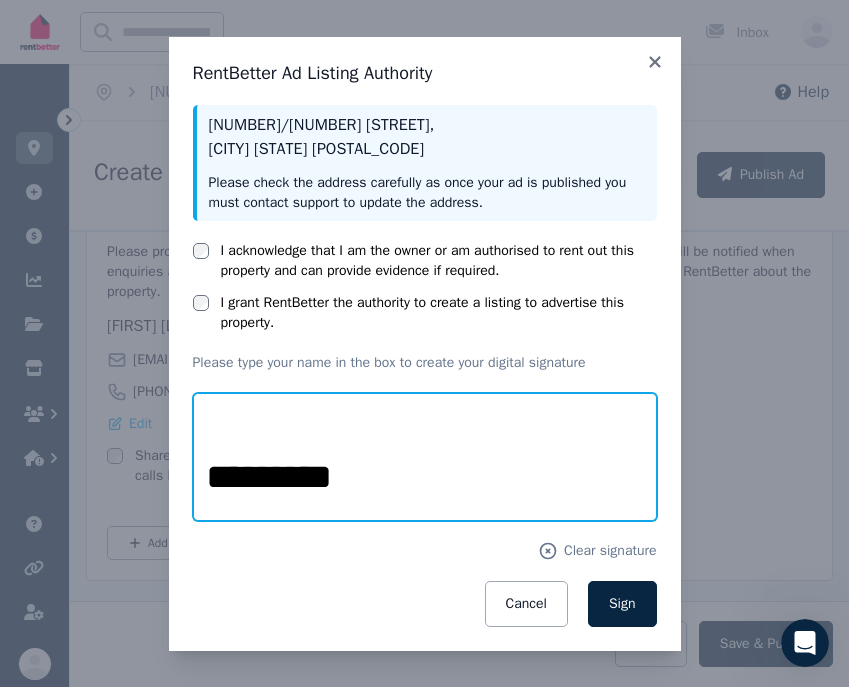 click on "*********" at bounding box center [425, 457] 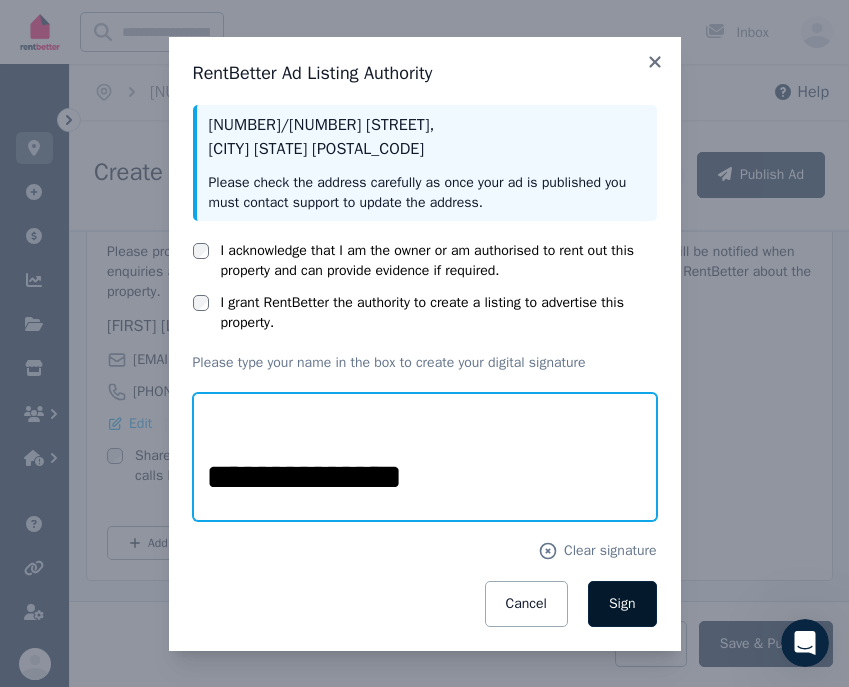 type on "**********" 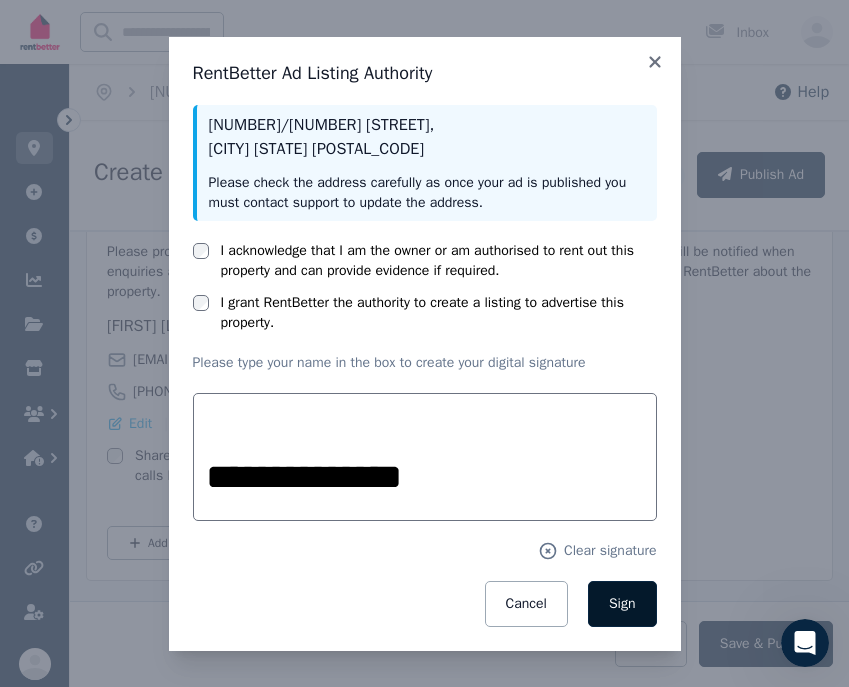 click on "Sign" at bounding box center [622, 603] 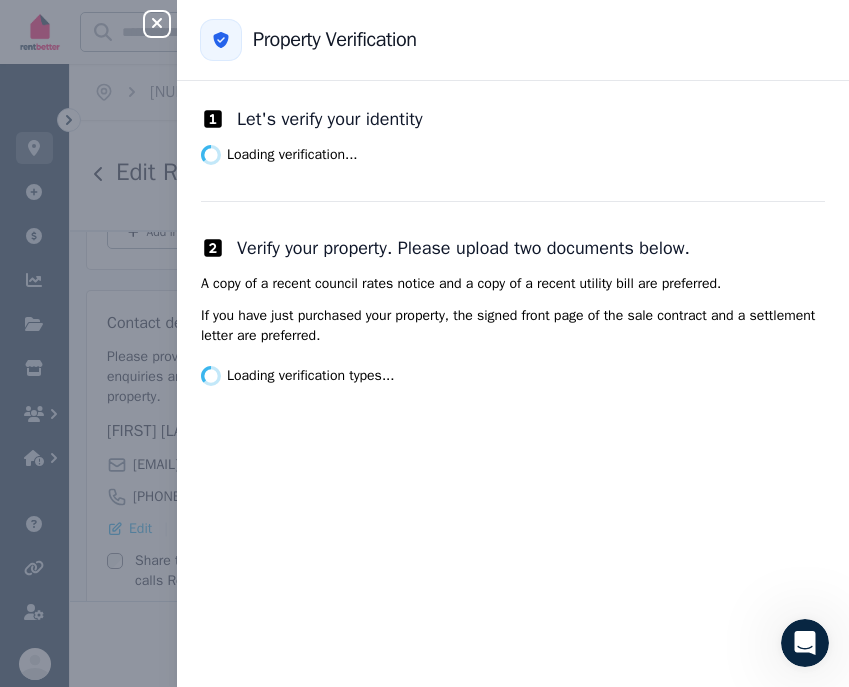 scroll, scrollTop: 3908, scrollLeft: 0, axis: vertical 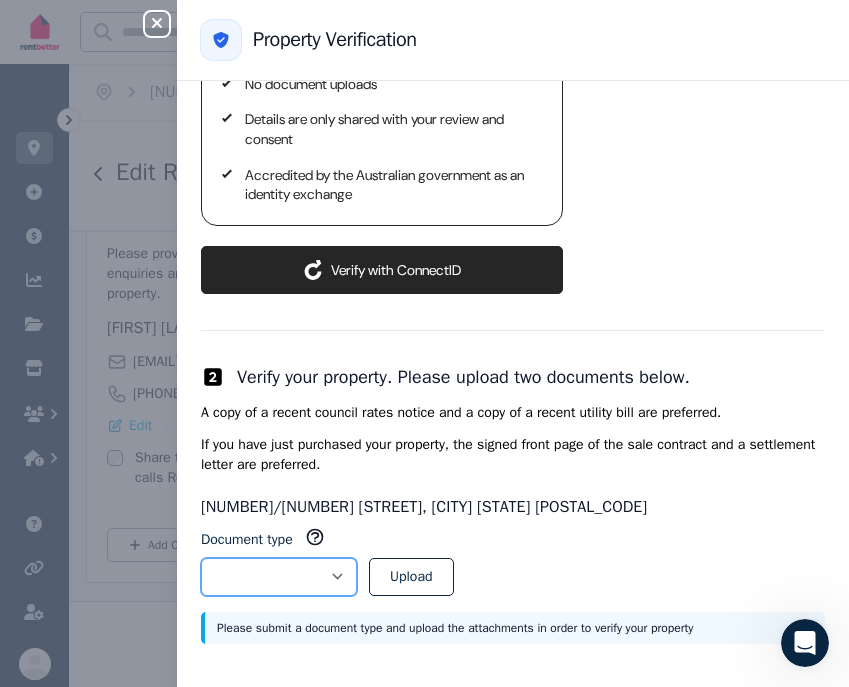 click on "**********" at bounding box center (279, 577) 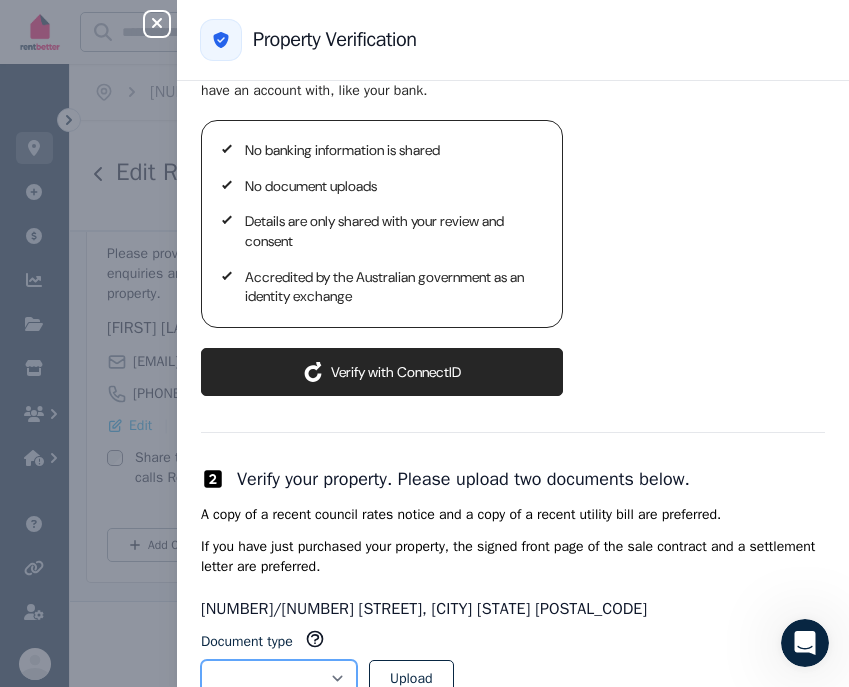 scroll, scrollTop: 186, scrollLeft: 0, axis: vertical 